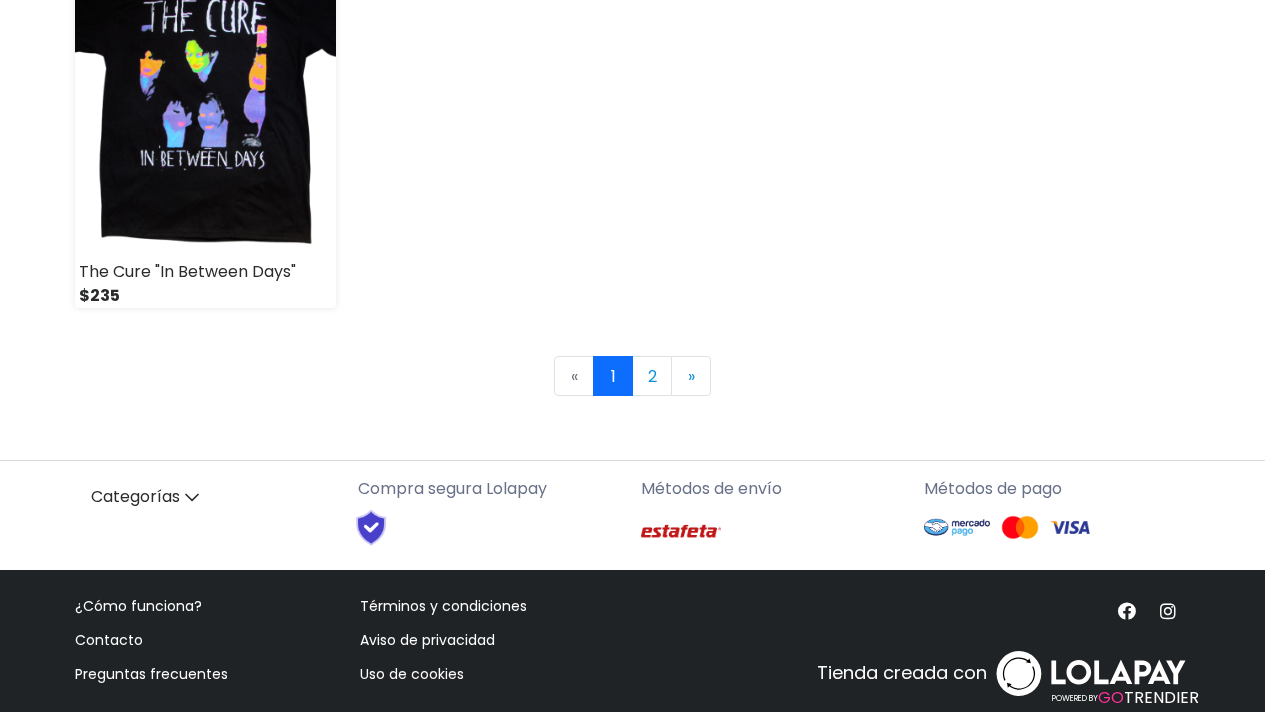 scroll, scrollTop: 3076, scrollLeft: 0, axis: vertical 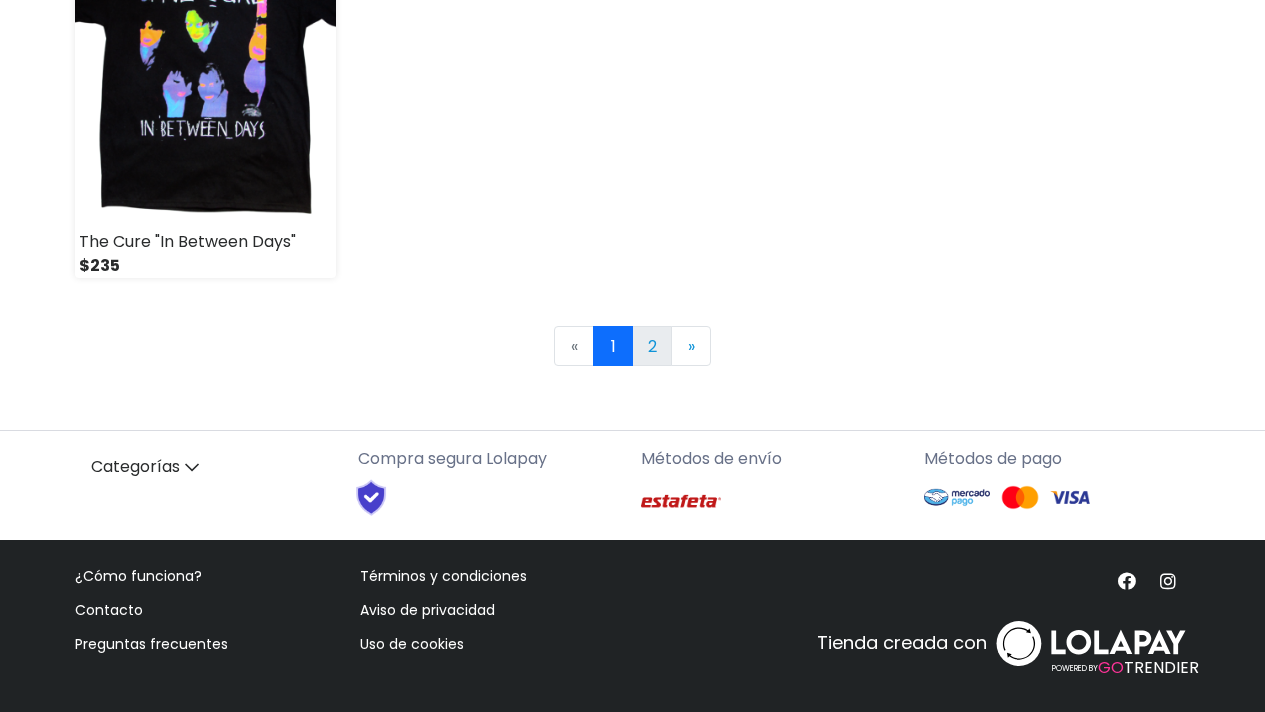 click on "2" at bounding box center [652, 346] 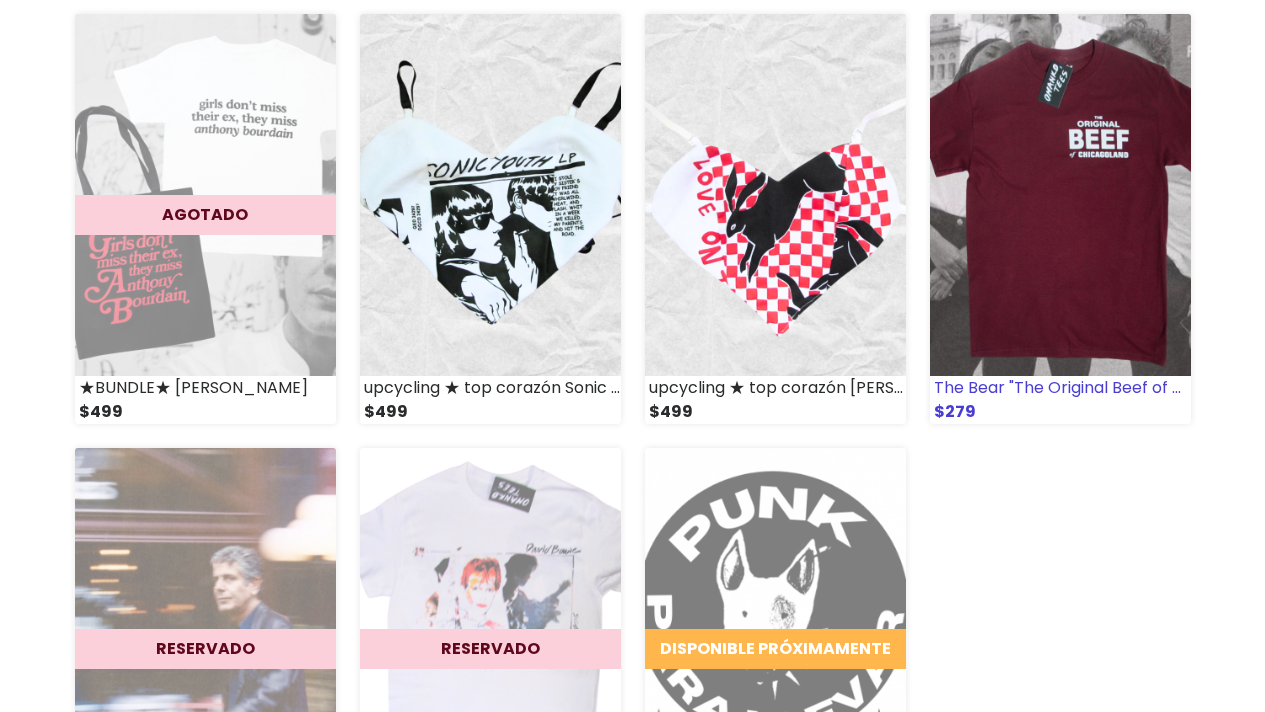scroll, scrollTop: 2067, scrollLeft: 0, axis: vertical 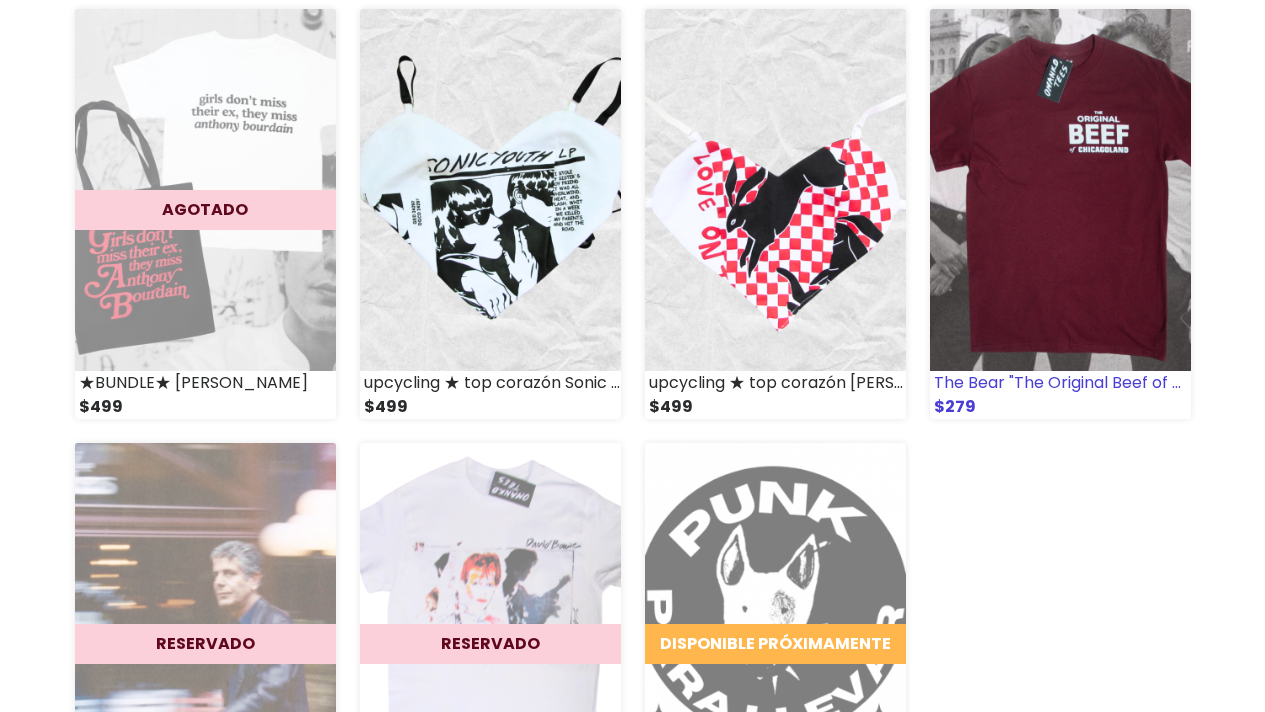 click at bounding box center [1060, 190] 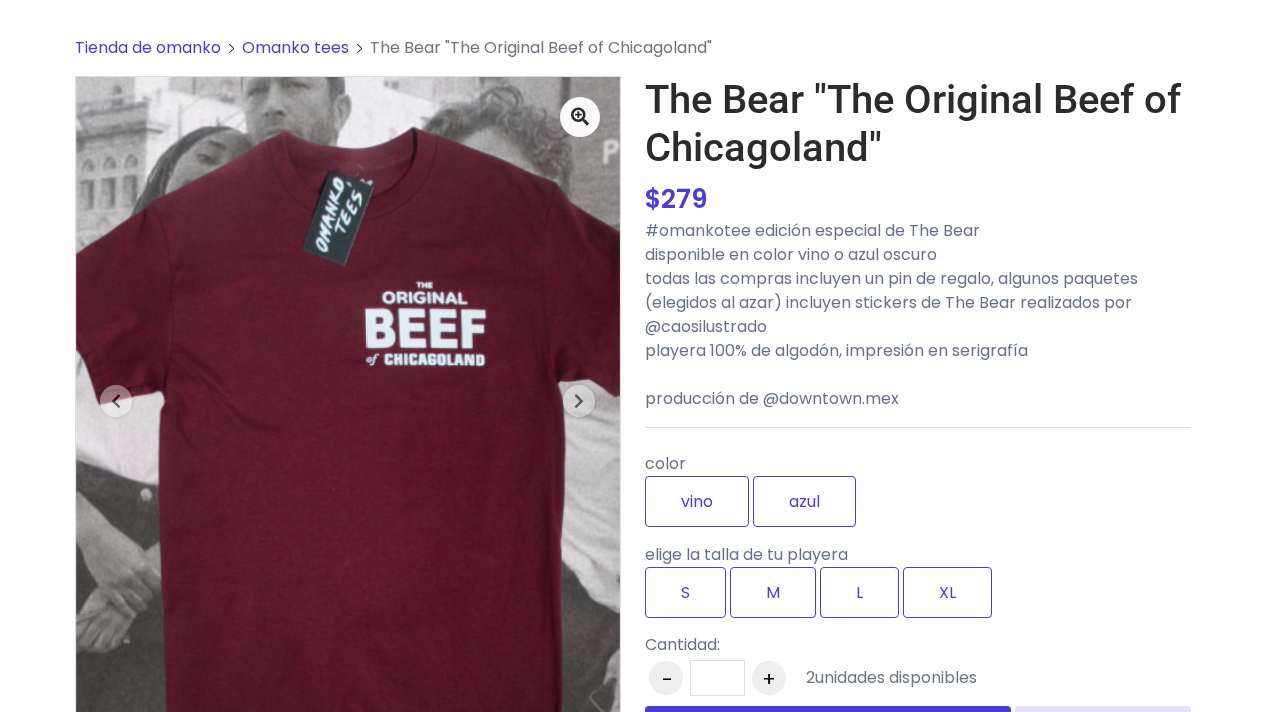 scroll, scrollTop: 77, scrollLeft: 0, axis: vertical 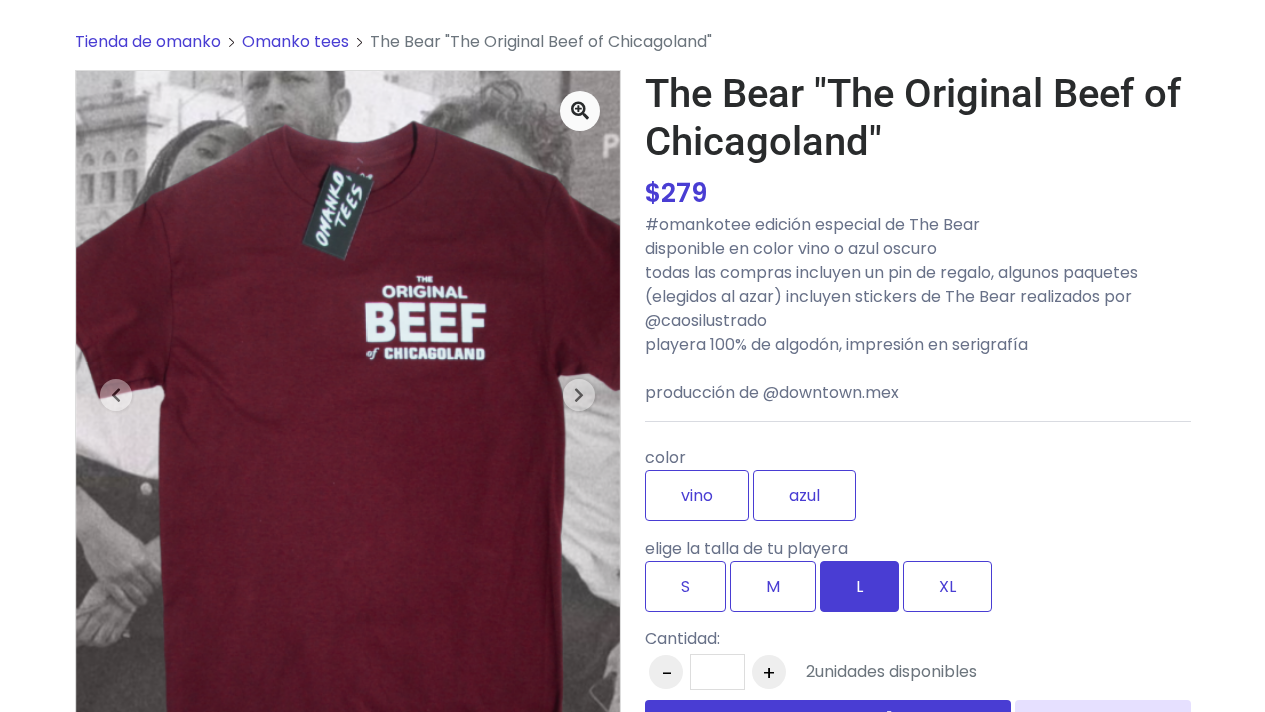 click on "L" at bounding box center [859, 586] 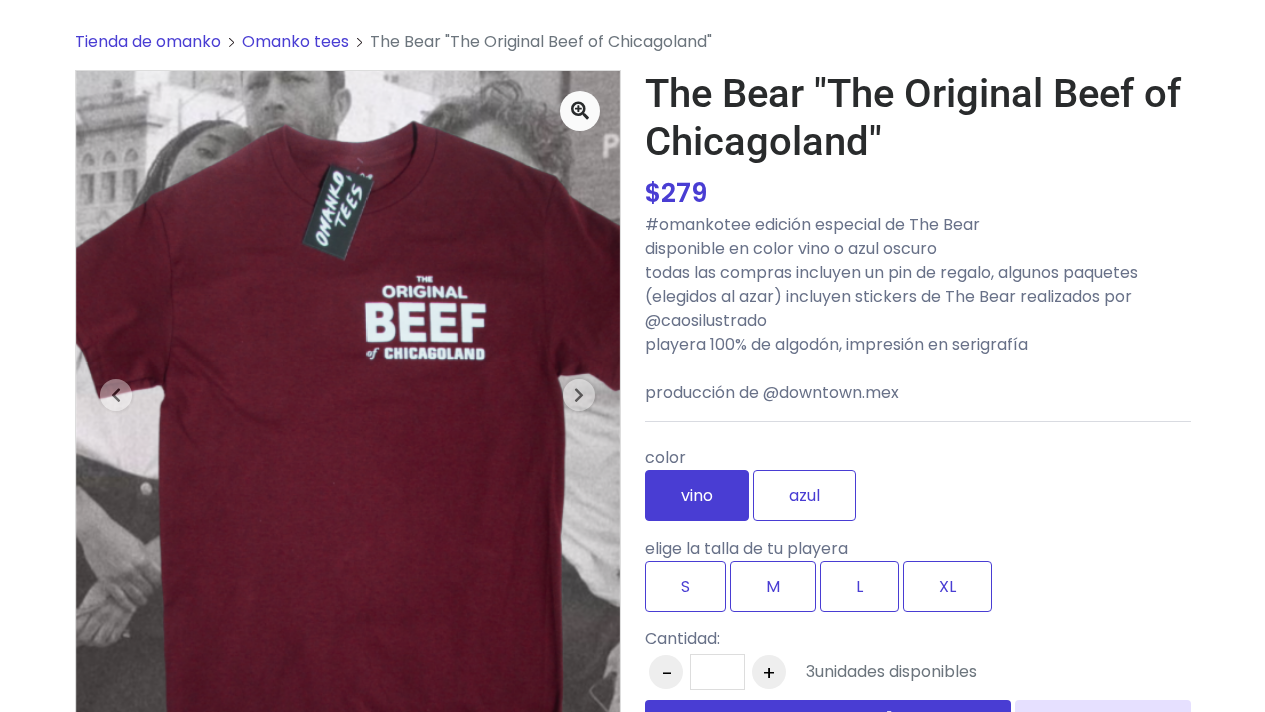 click on "vino" at bounding box center [697, 495] 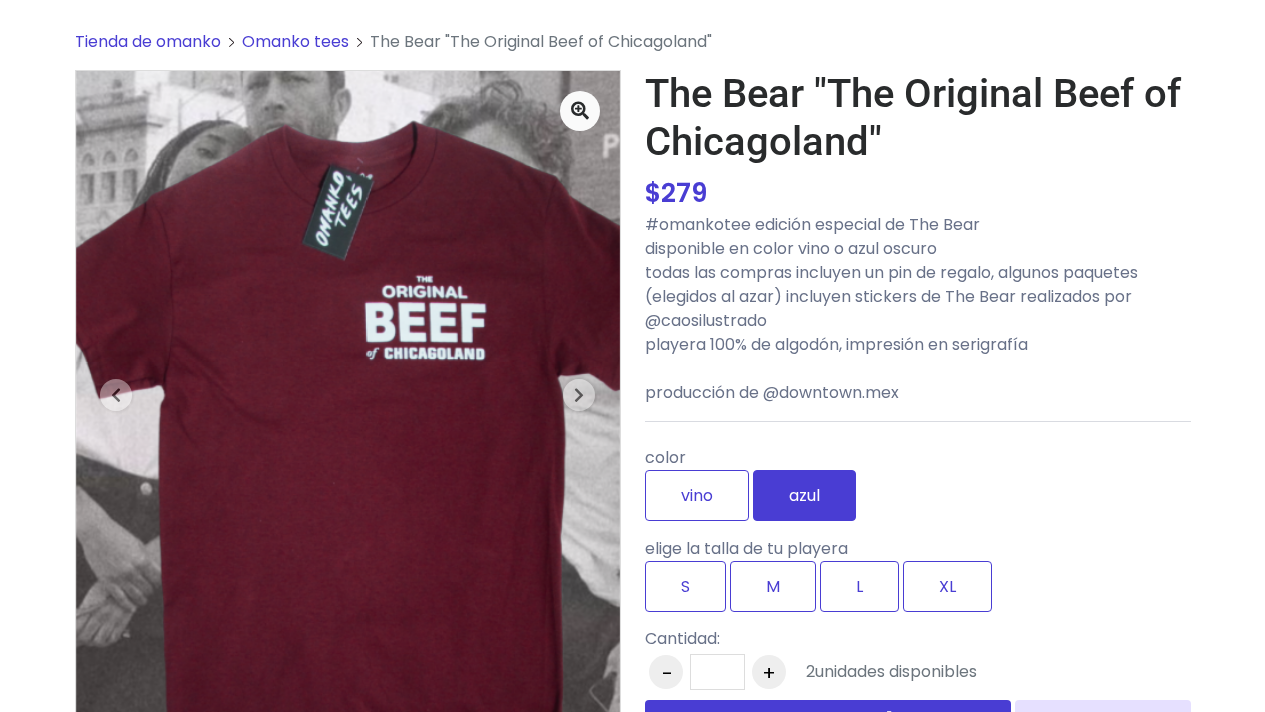click on "azul" at bounding box center (804, 495) 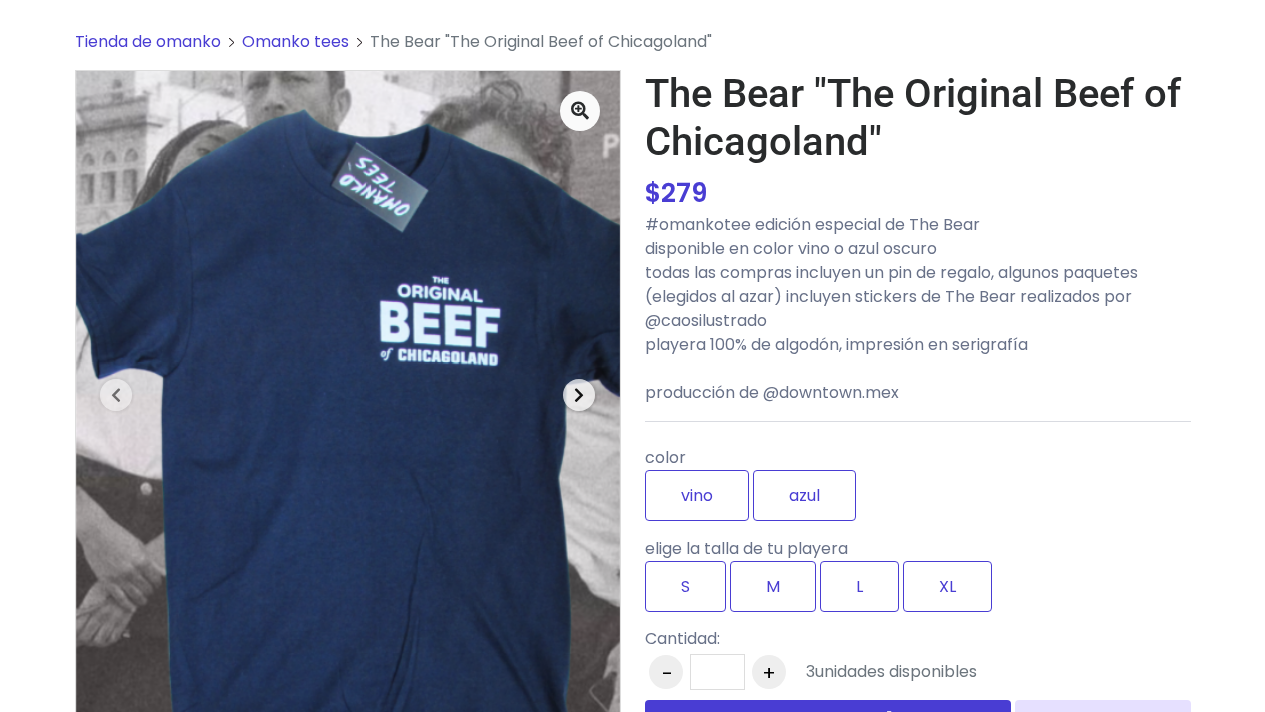 click at bounding box center (579, 395) 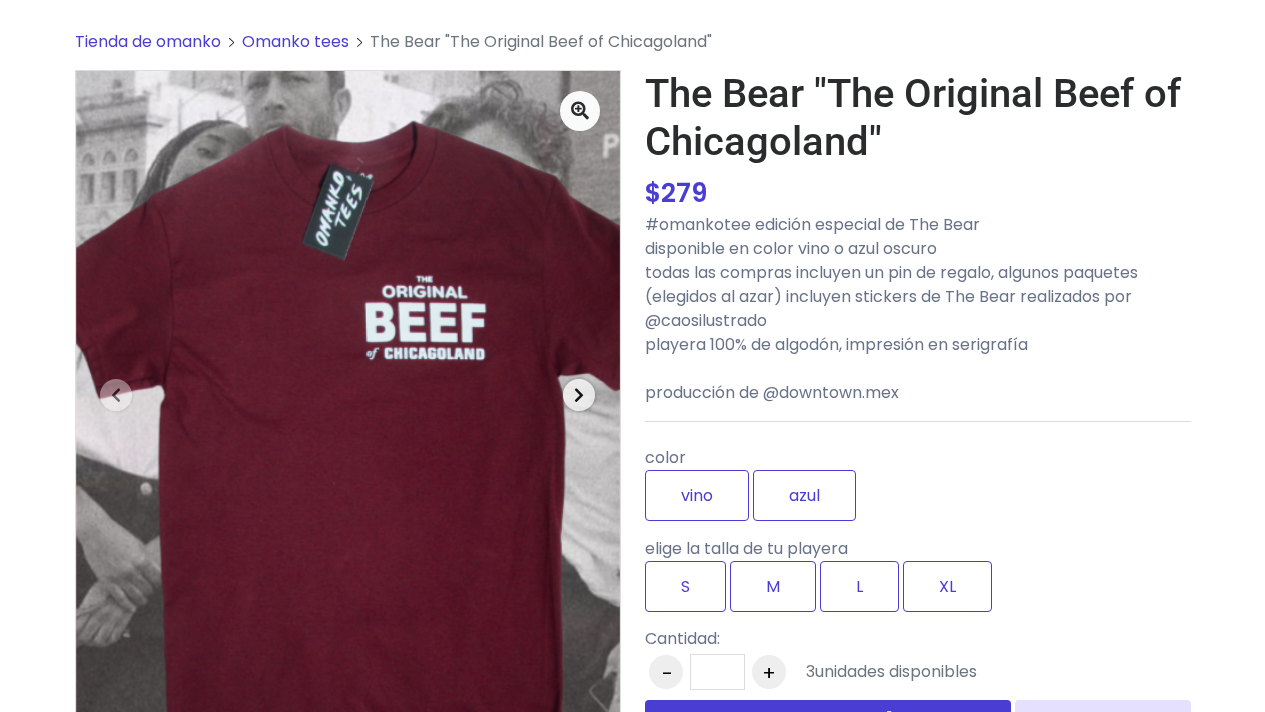 click at bounding box center (579, 395) 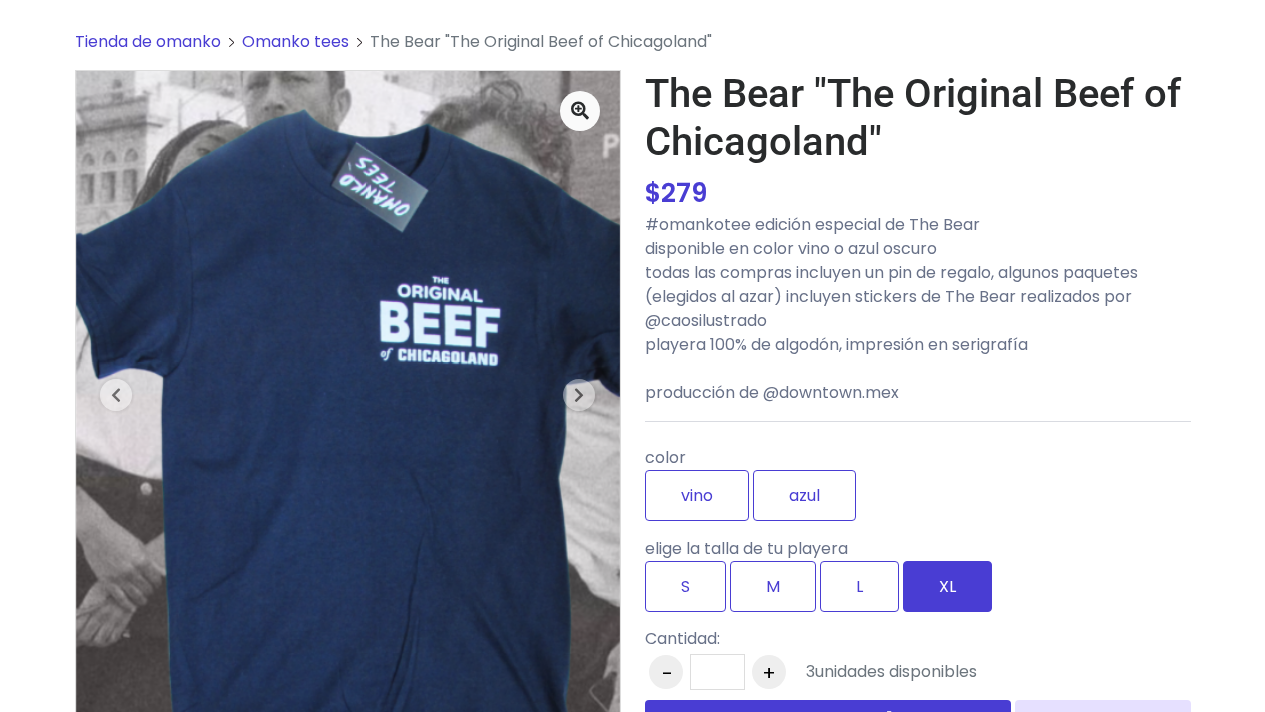 click on "XL" at bounding box center [947, 586] 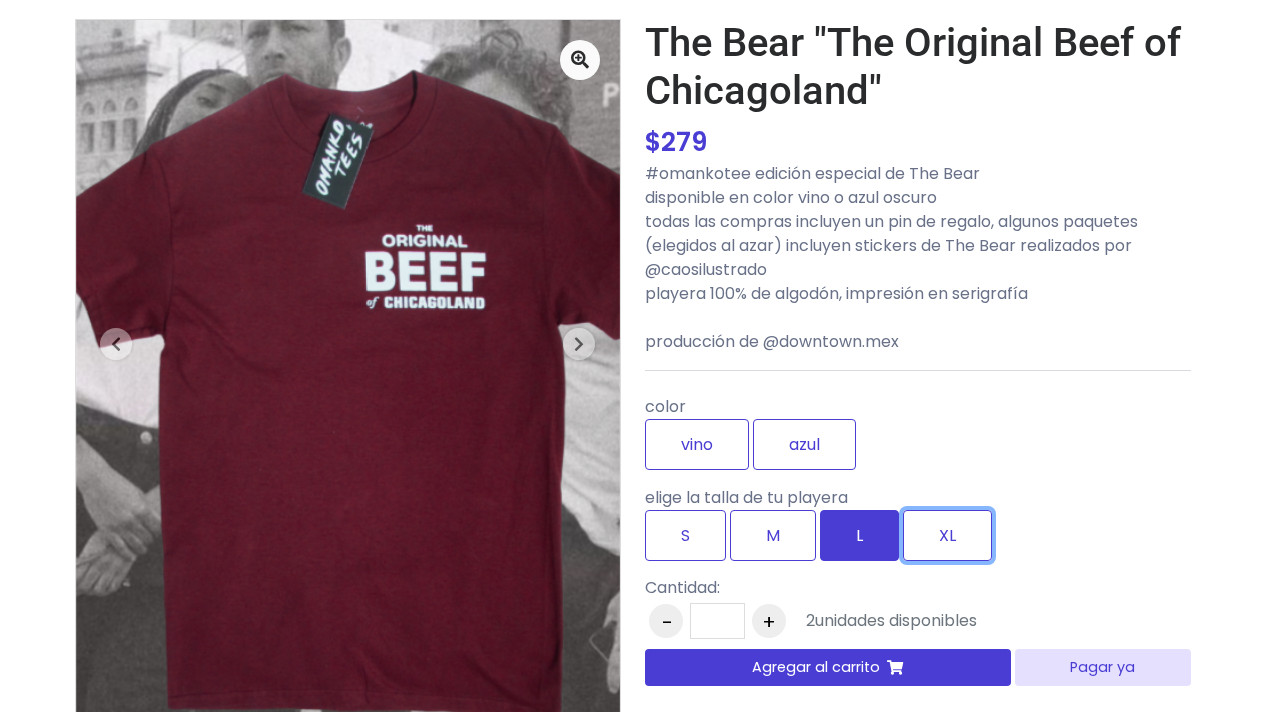 scroll, scrollTop: 130, scrollLeft: 0, axis: vertical 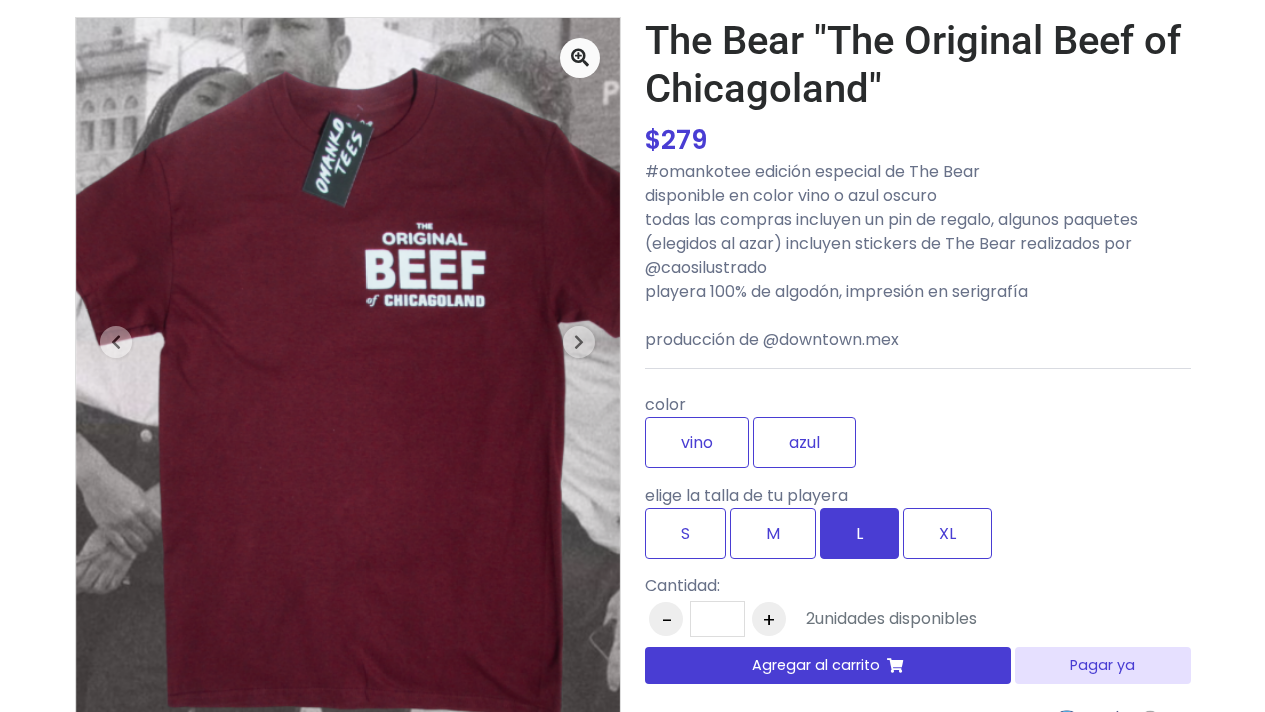 click on "L" at bounding box center [859, 533] 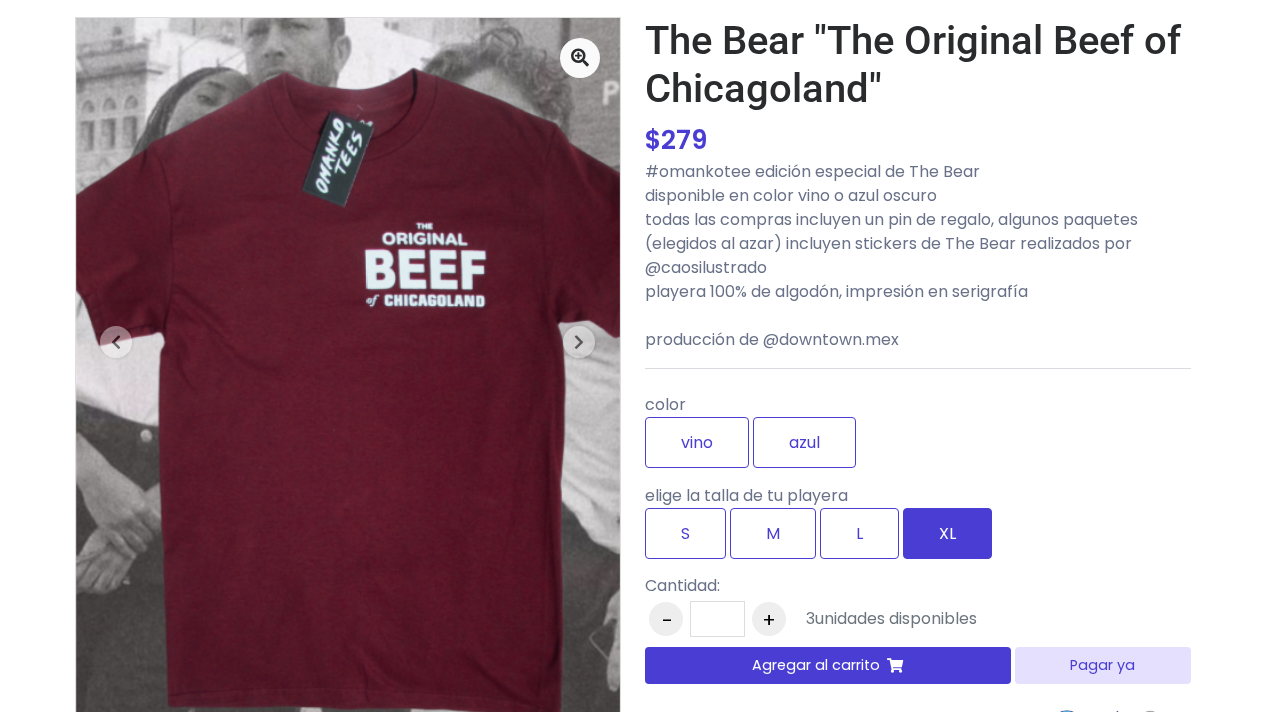 click on "XL" at bounding box center (947, 533) 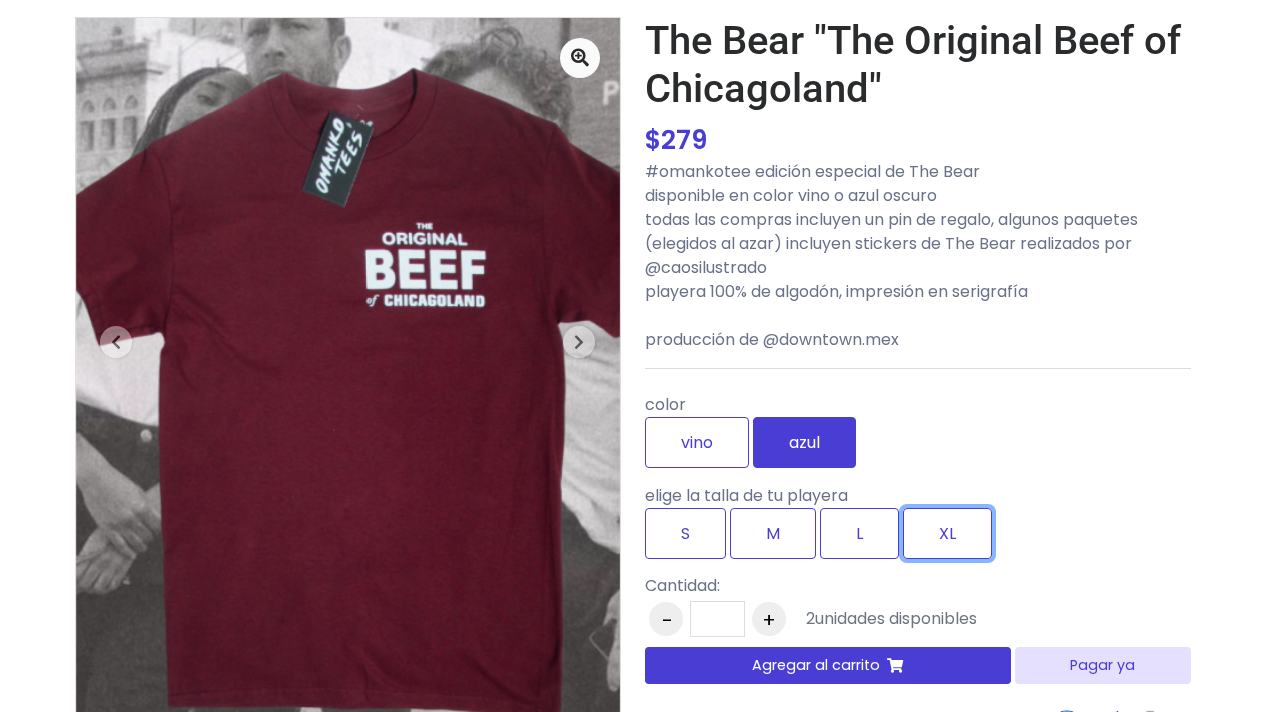 scroll, scrollTop: 286, scrollLeft: 0, axis: vertical 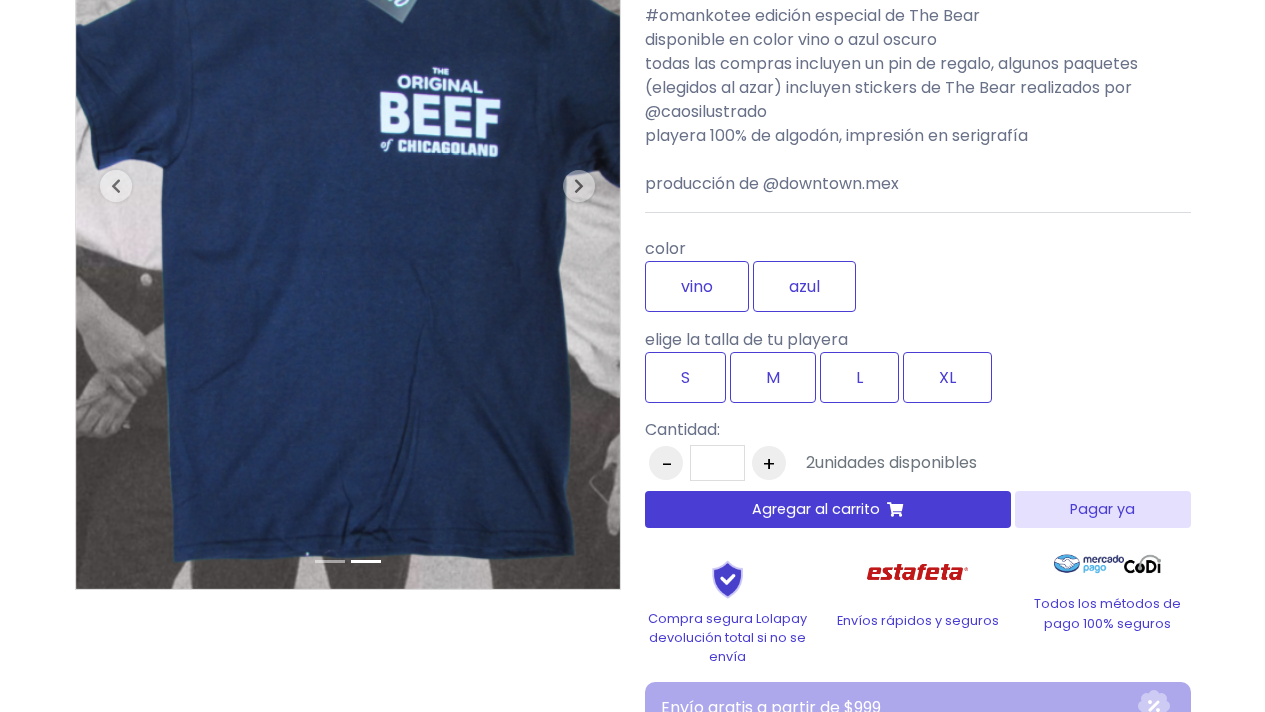 click on "Agregar al carrito" at bounding box center (816, 509) 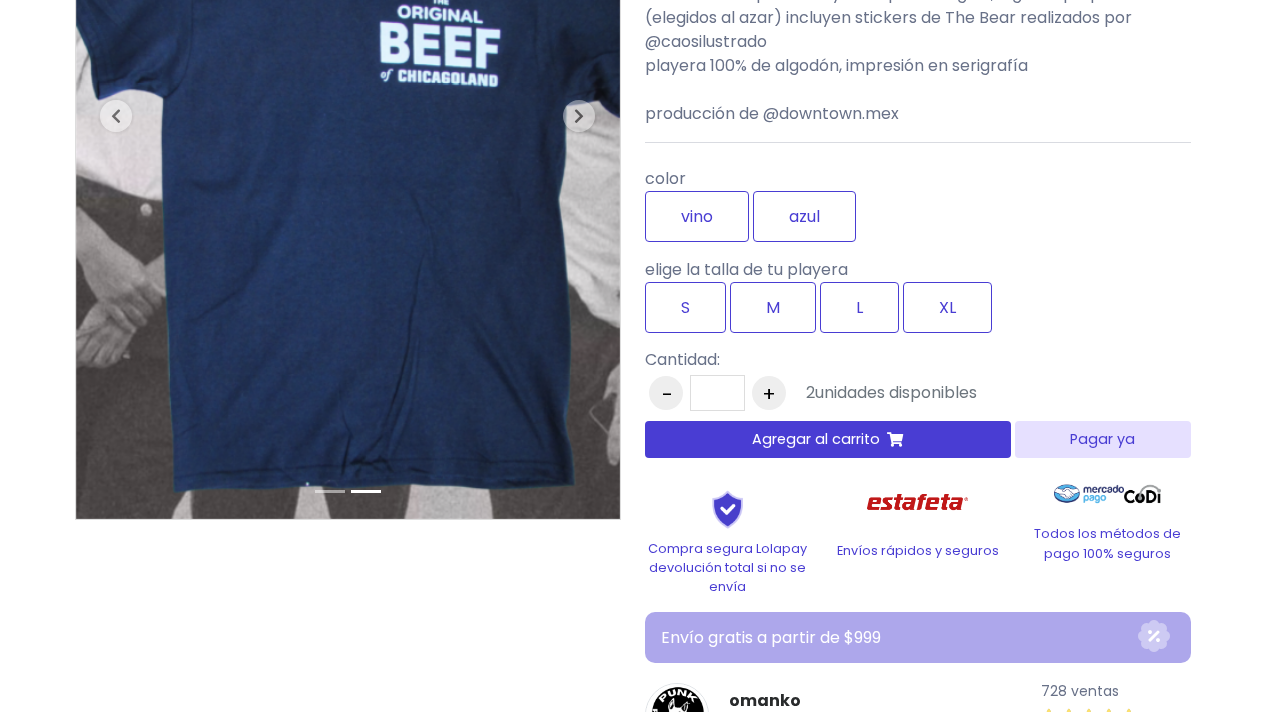 scroll, scrollTop: 0, scrollLeft: 0, axis: both 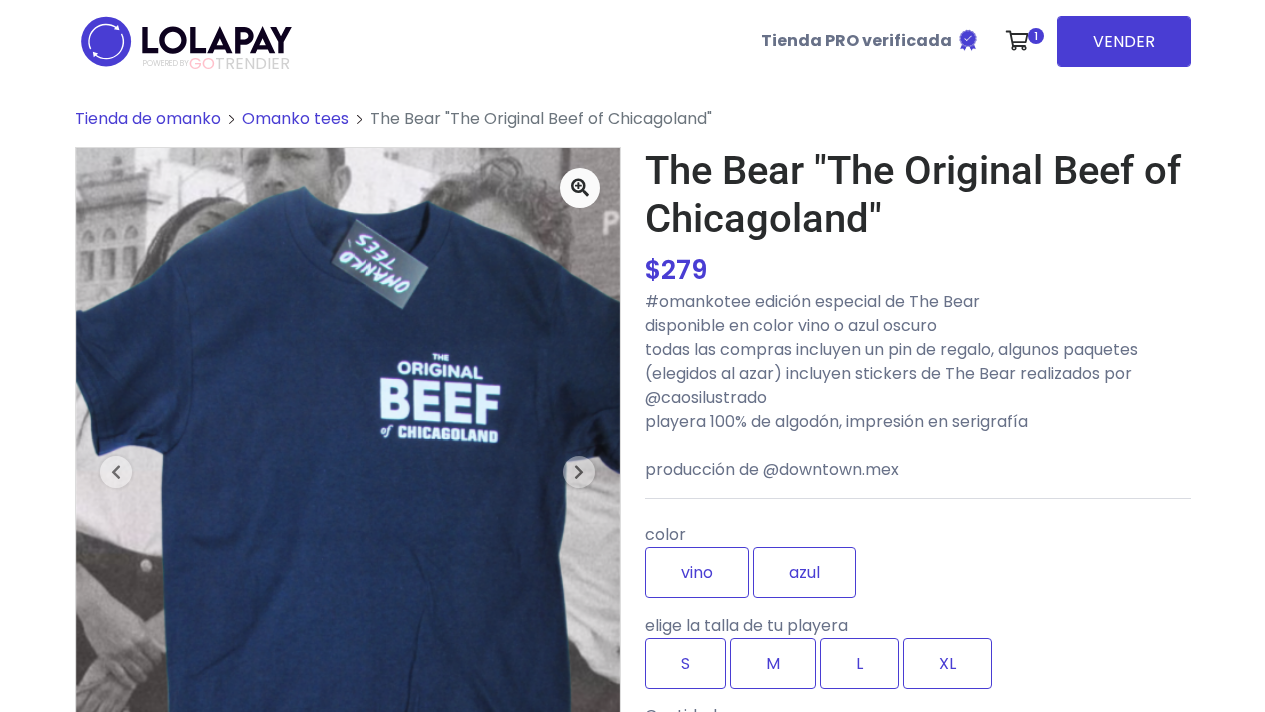 click at bounding box center [186, 41] 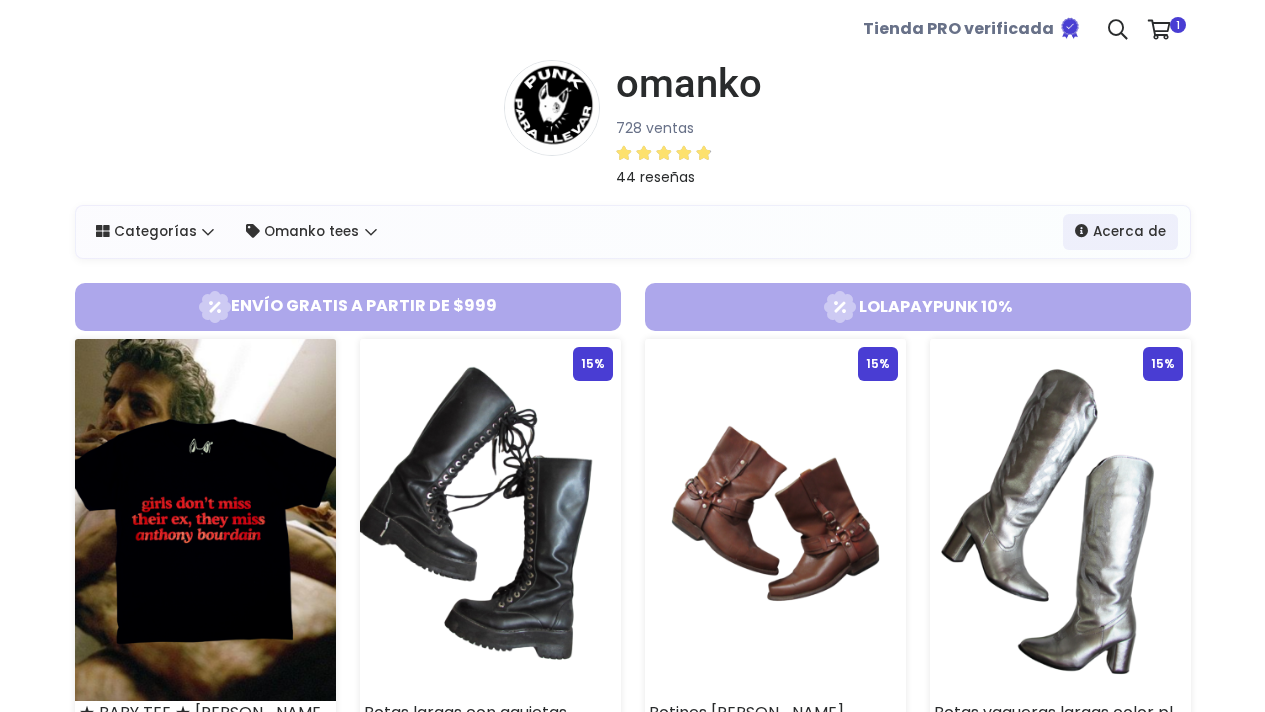 scroll, scrollTop: 0, scrollLeft: 0, axis: both 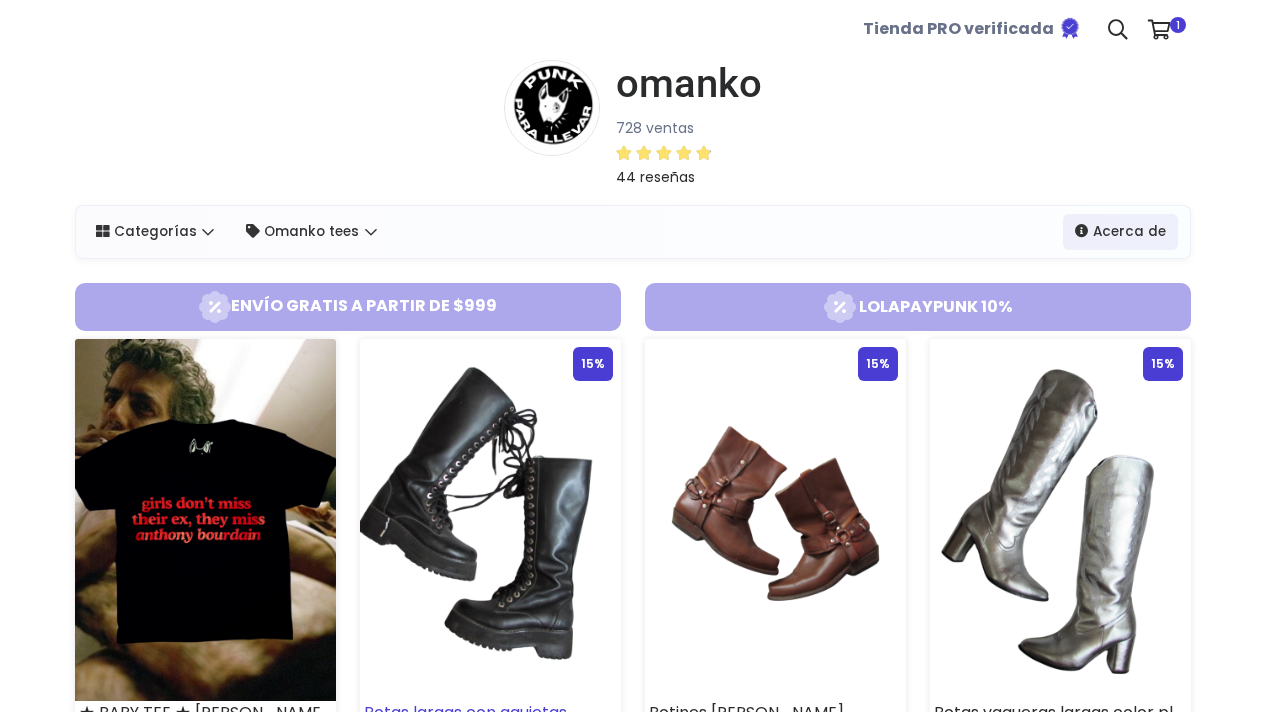 click at bounding box center [490, 520] 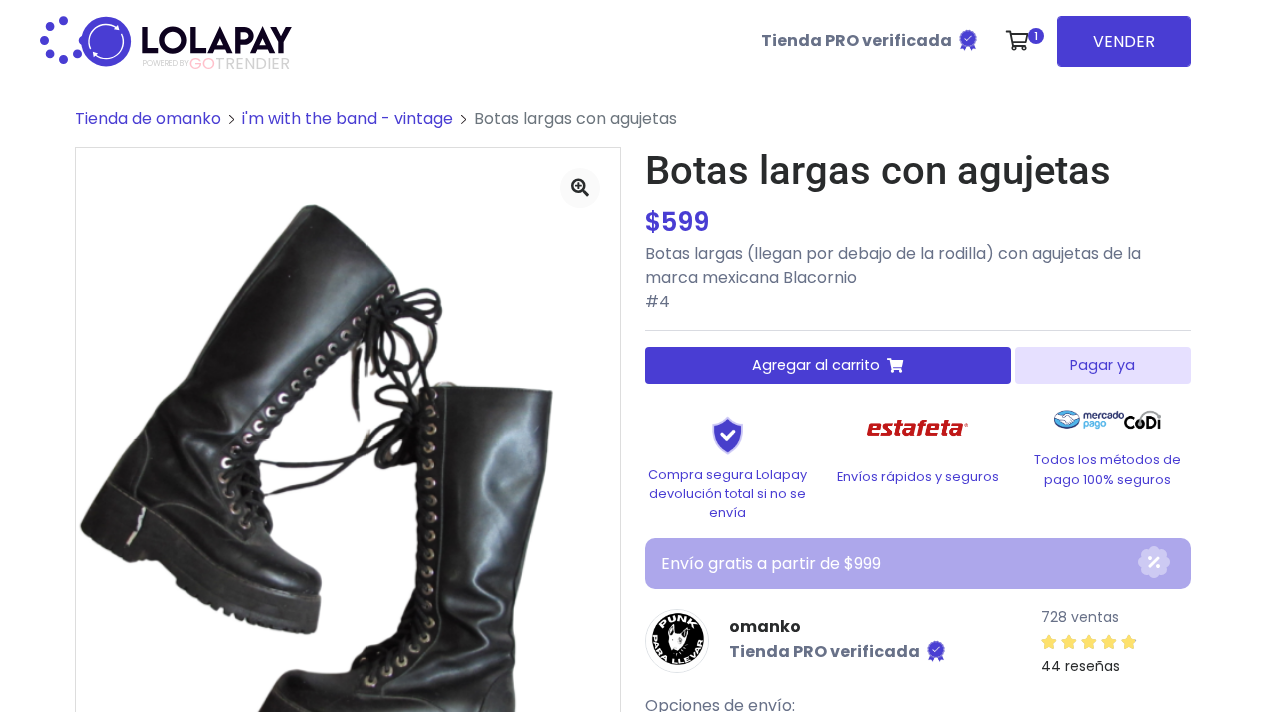 scroll, scrollTop: 0, scrollLeft: 0, axis: both 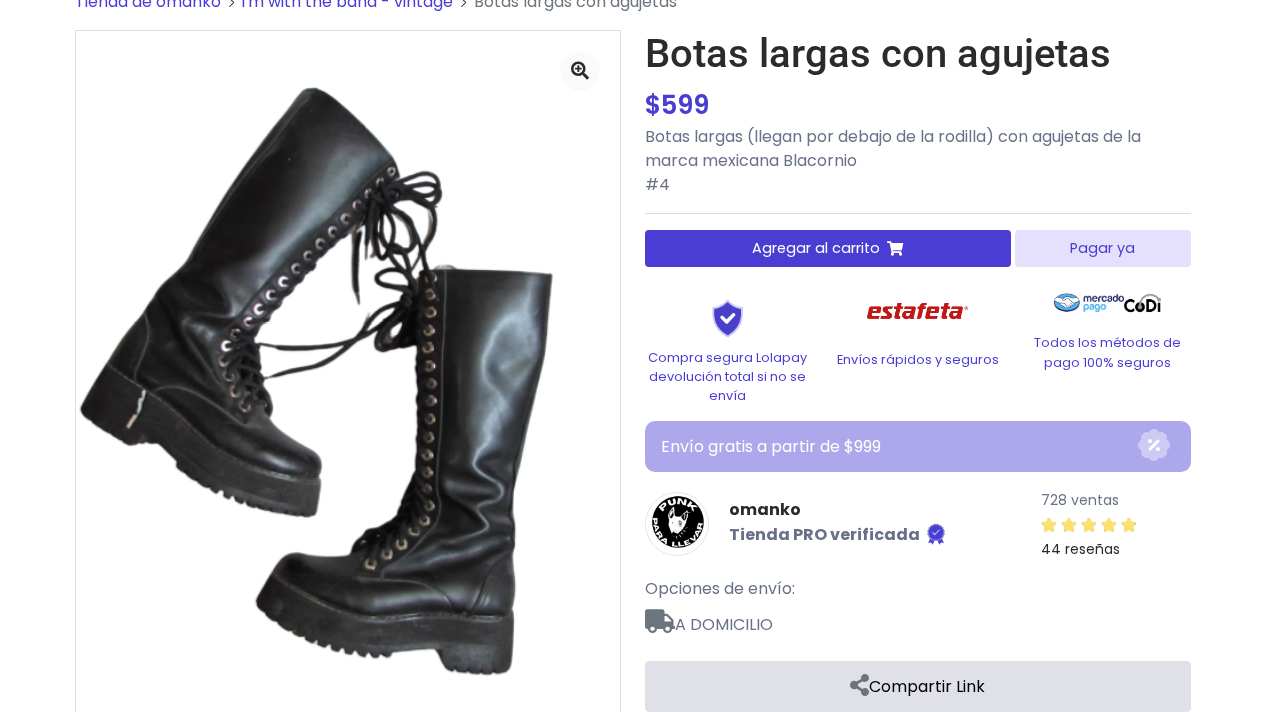 click on "Agregar al carrito" at bounding box center [816, 248] 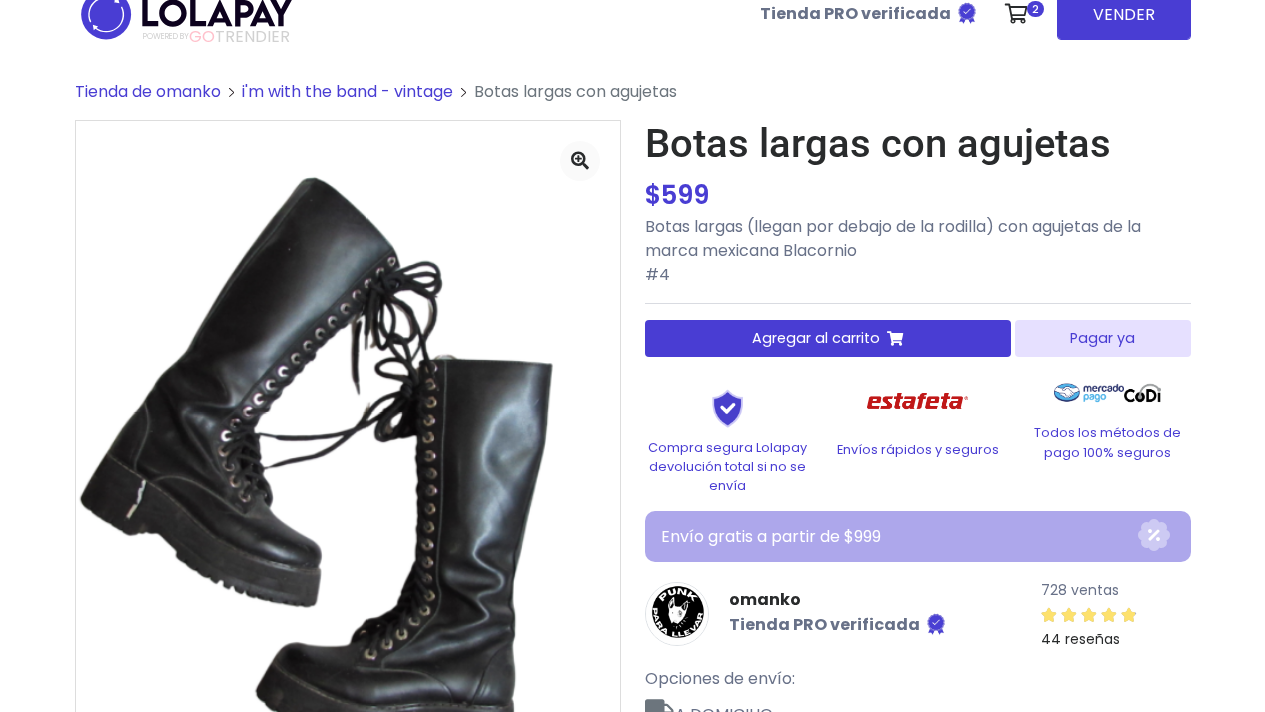 scroll, scrollTop: 0, scrollLeft: 0, axis: both 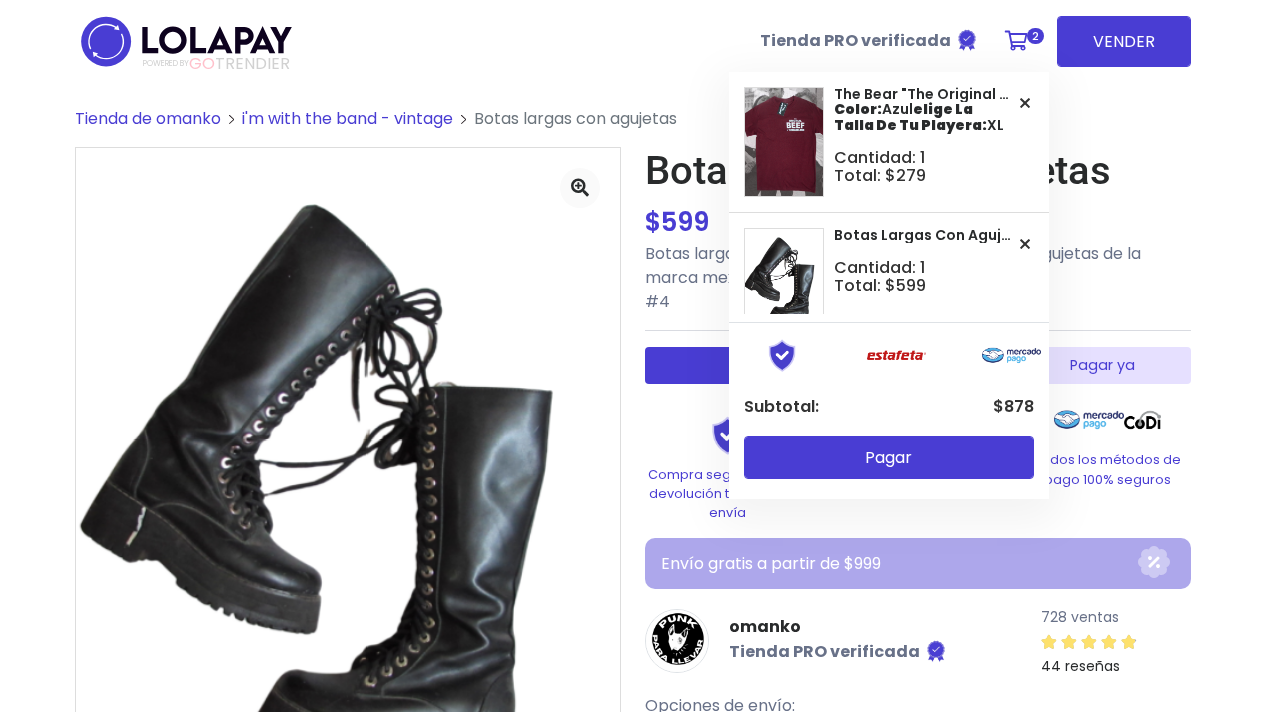 click on "2" at bounding box center [1022, 41] 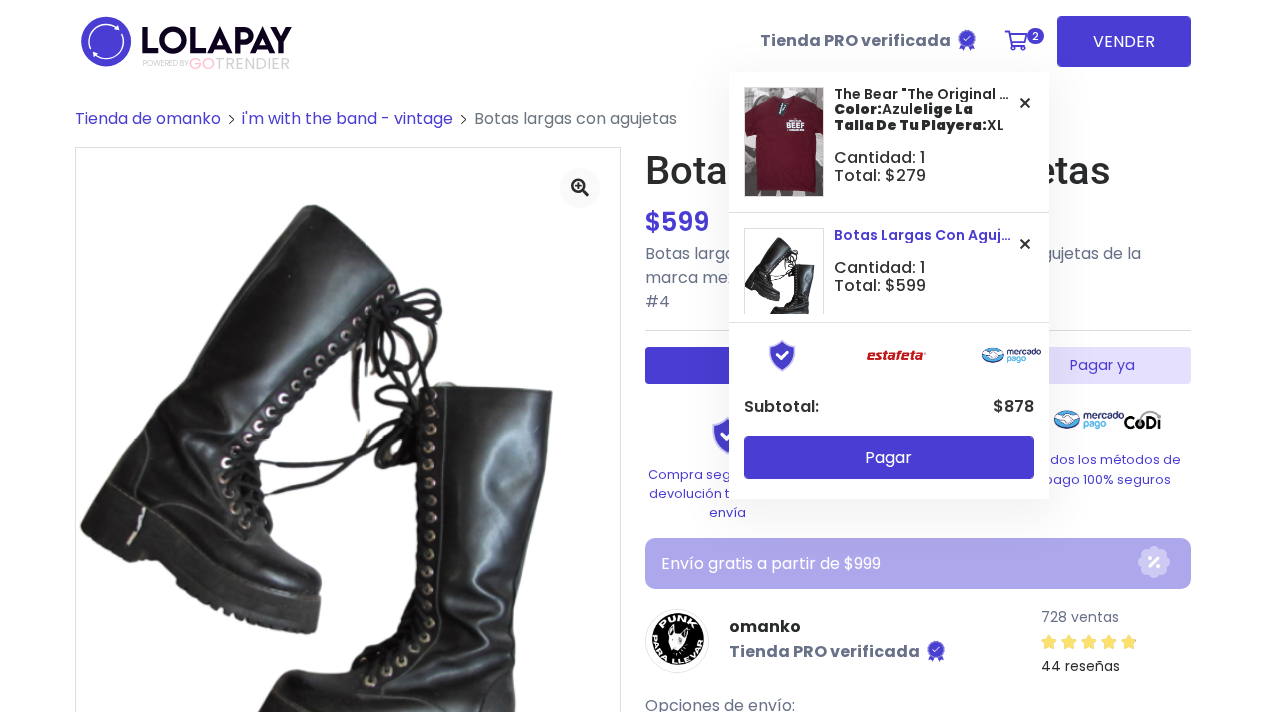 scroll, scrollTop: 42, scrollLeft: 0, axis: vertical 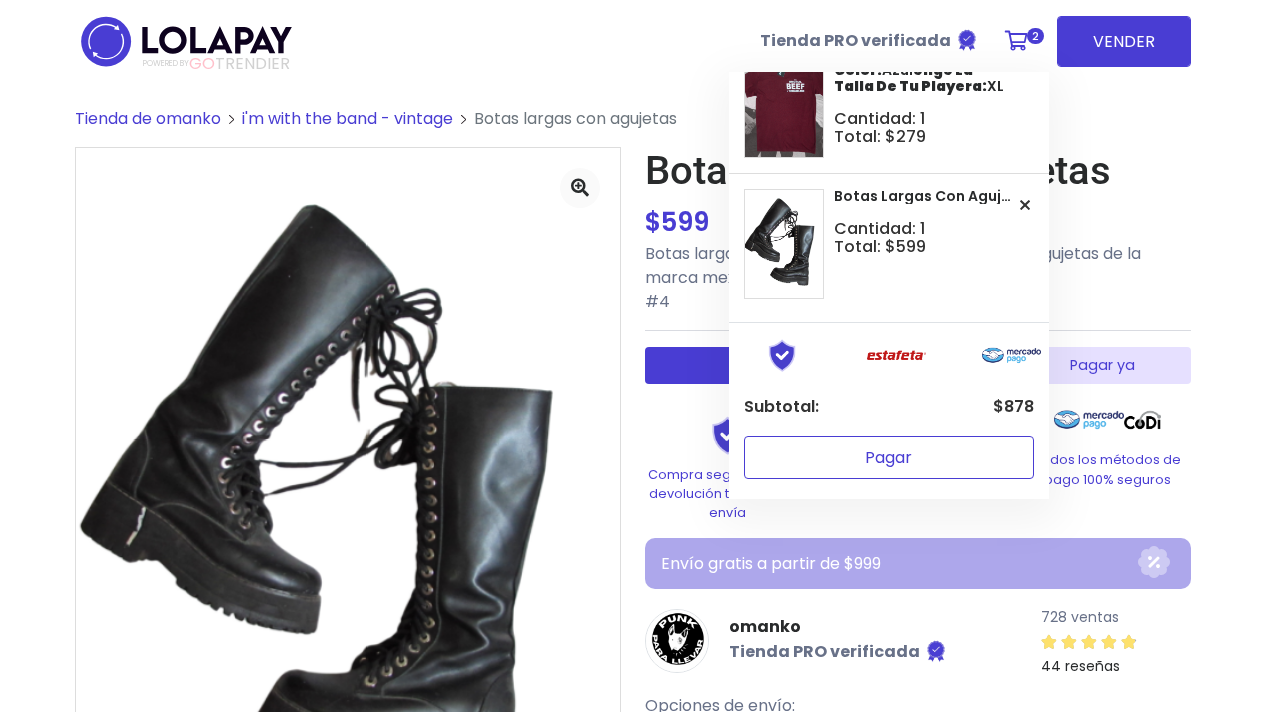 click on "Pagar" at bounding box center [889, 457] 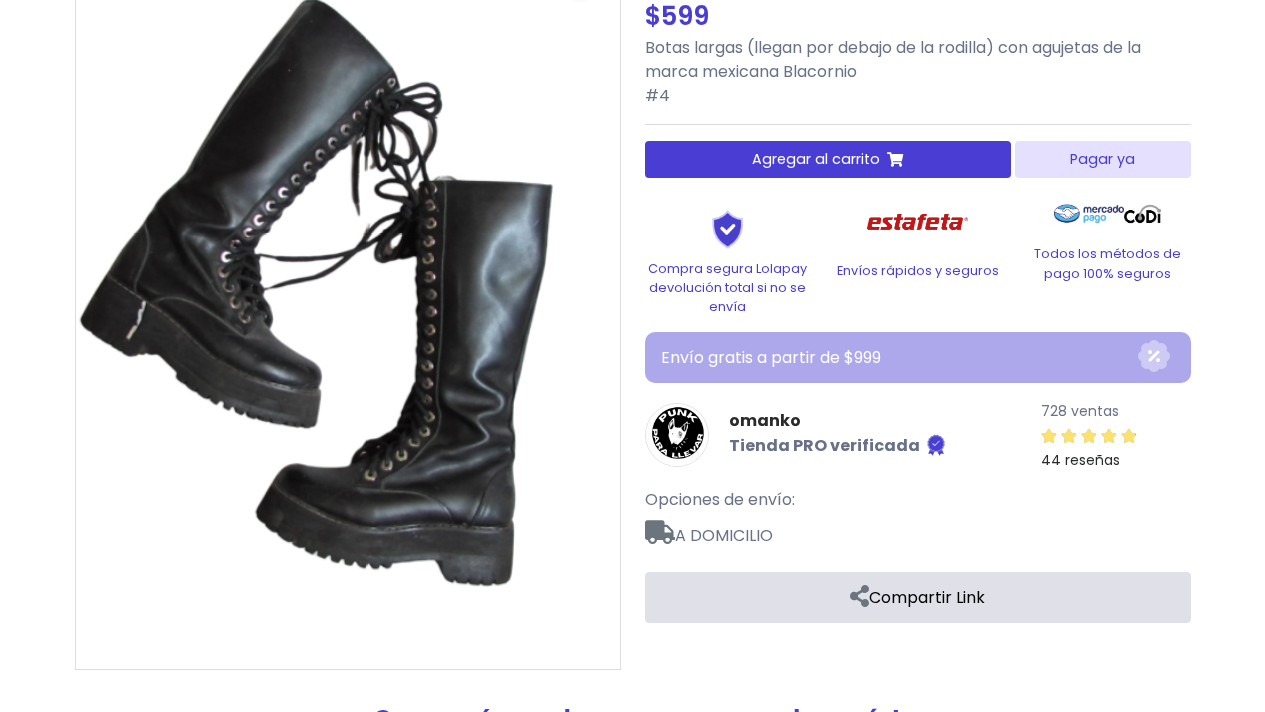 scroll, scrollTop: 0, scrollLeft: 0, axis: both 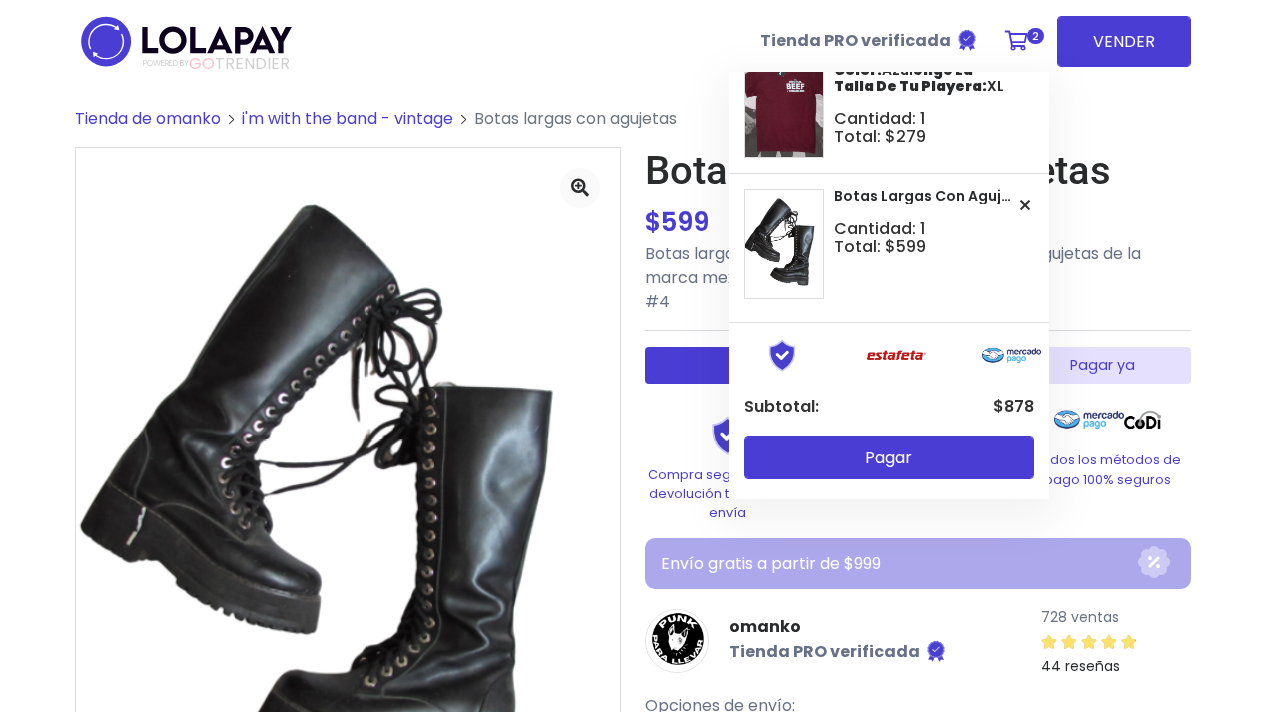 click at bounding box center (1016, 41) 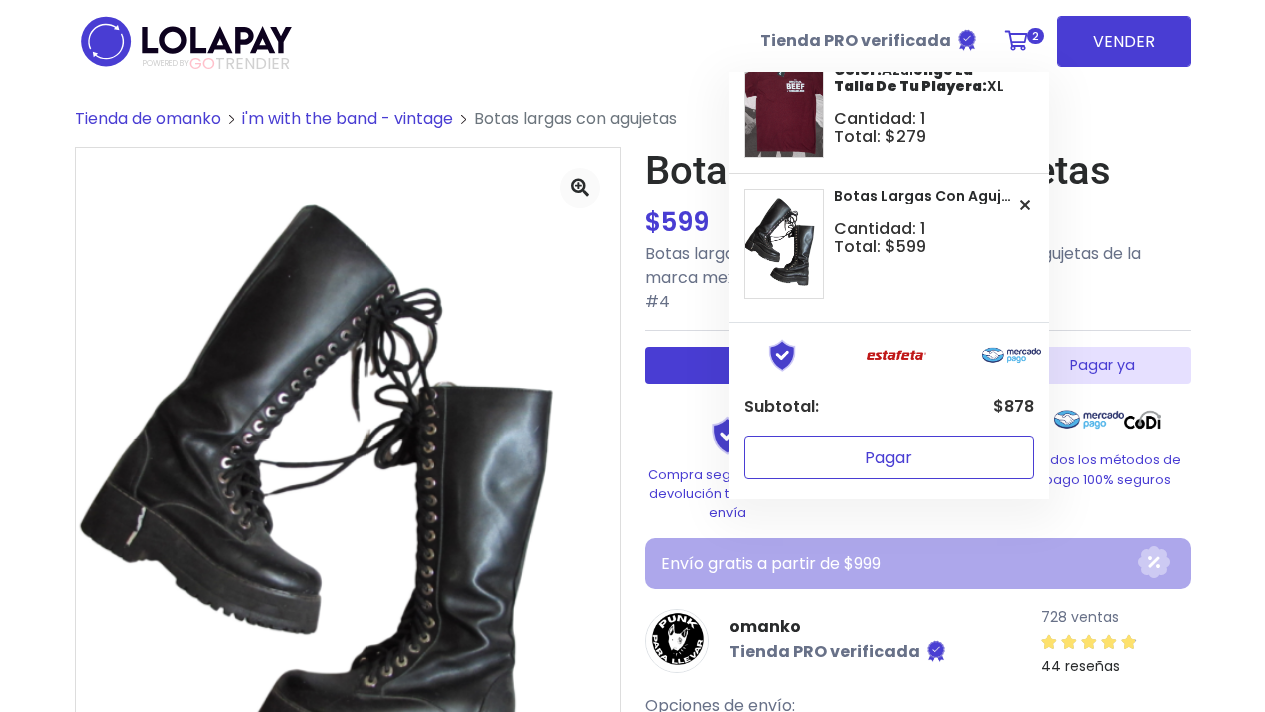 click on "Pagar" at bounding box center [889, 457] 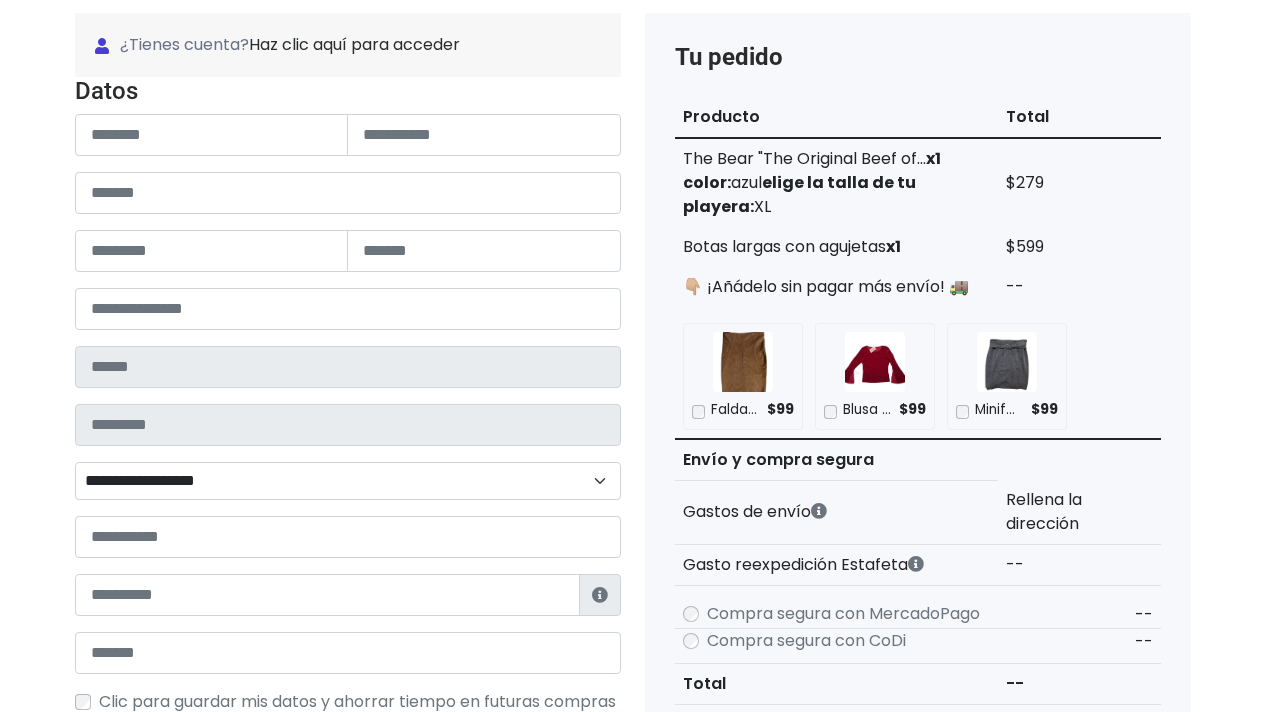 scroll, scrollTop: 170, scrollLeft: 0, axis: vertical 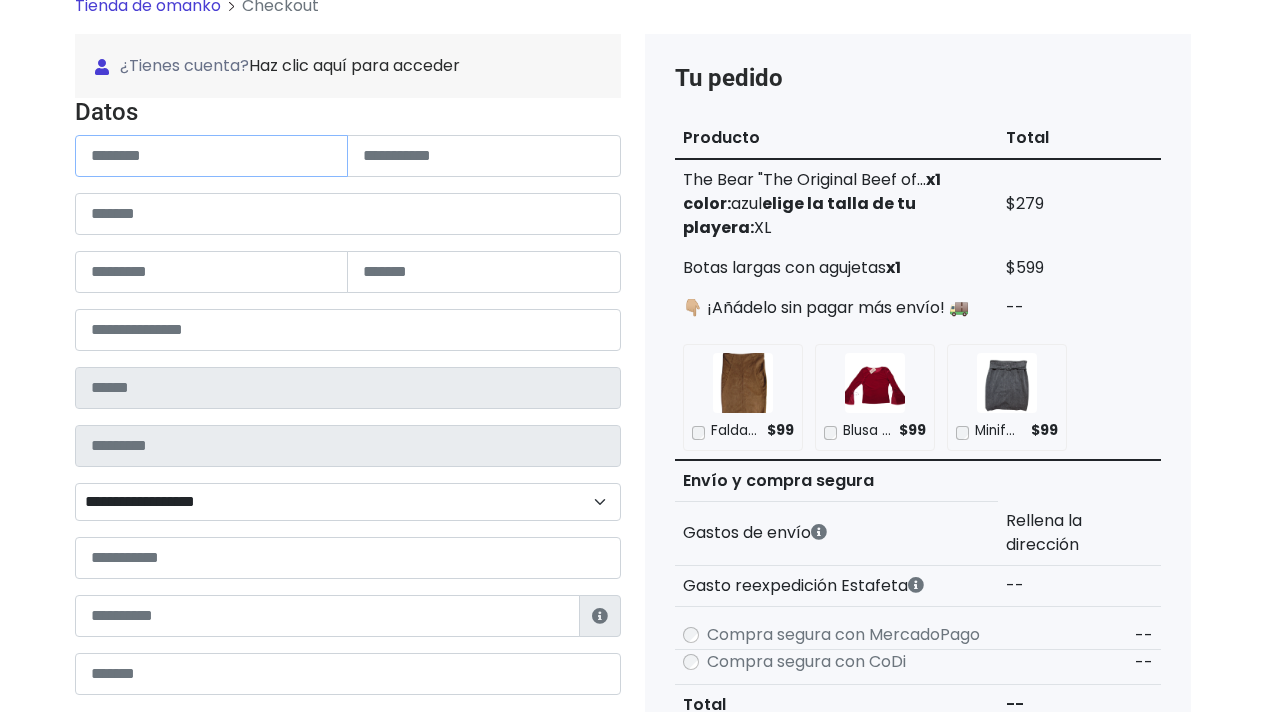 click at bounding box center (212, 156) 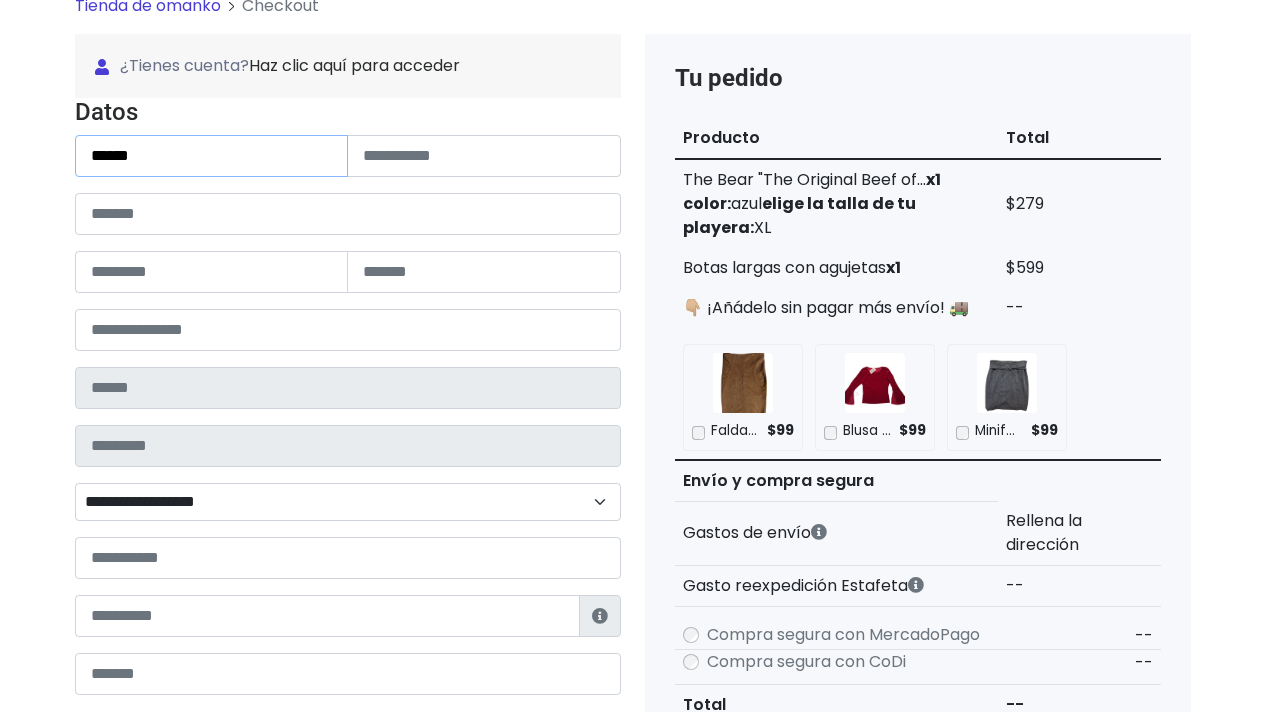 type on "******" 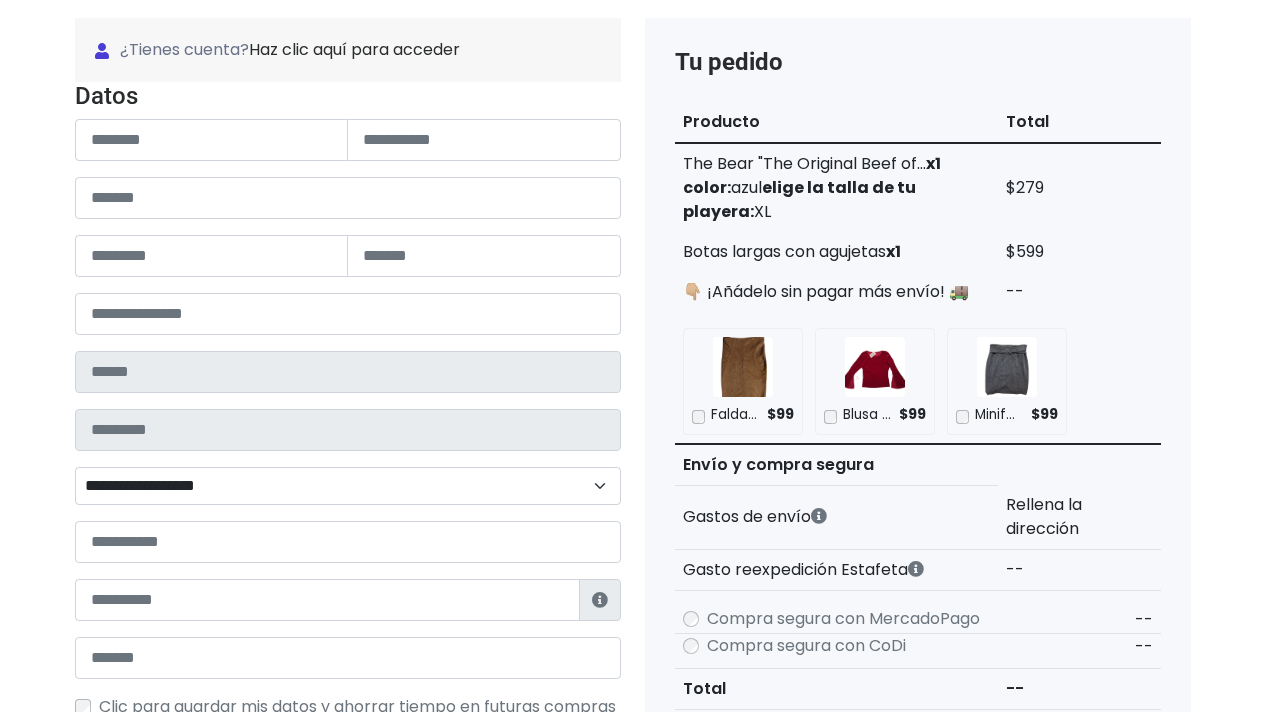 scroll, scrollTop: 189, scrollLeft: 0, axis: vertical 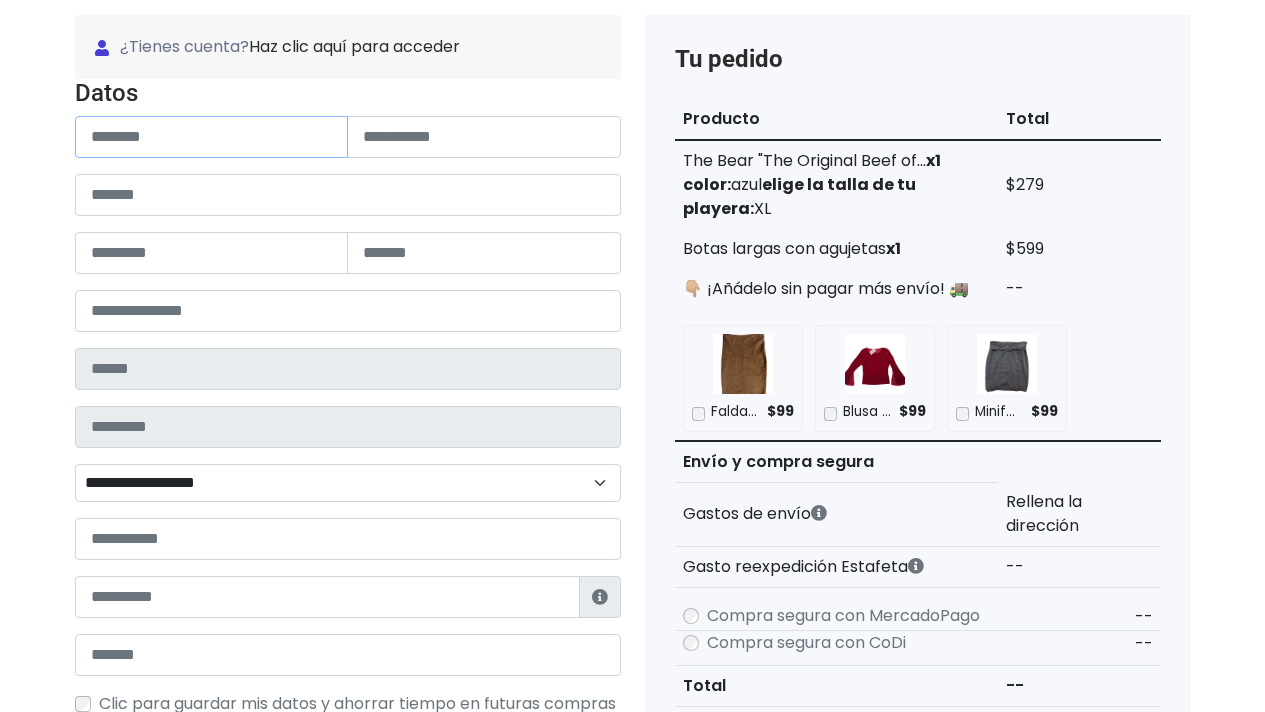 click at bounding box center (212, 137) 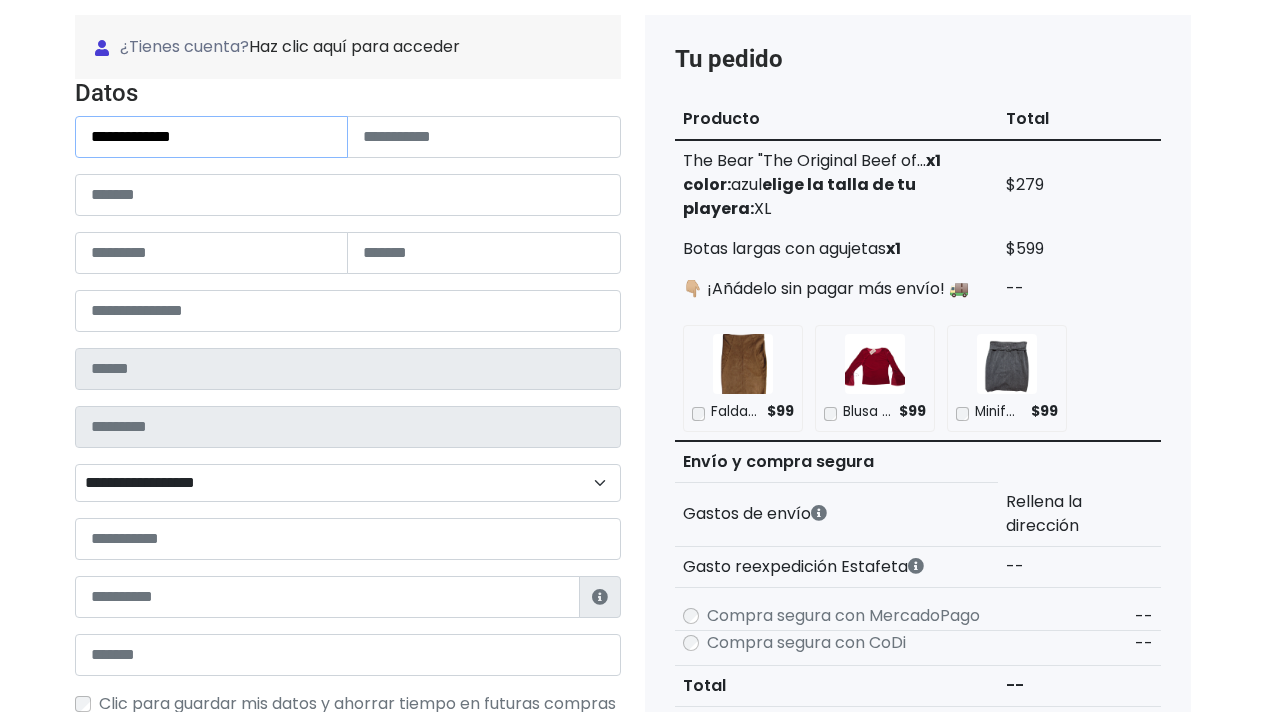 drag, startPoint x: 208, startPoint y: 146, endPoint x: 154, endPoint y: 146, distance: 54 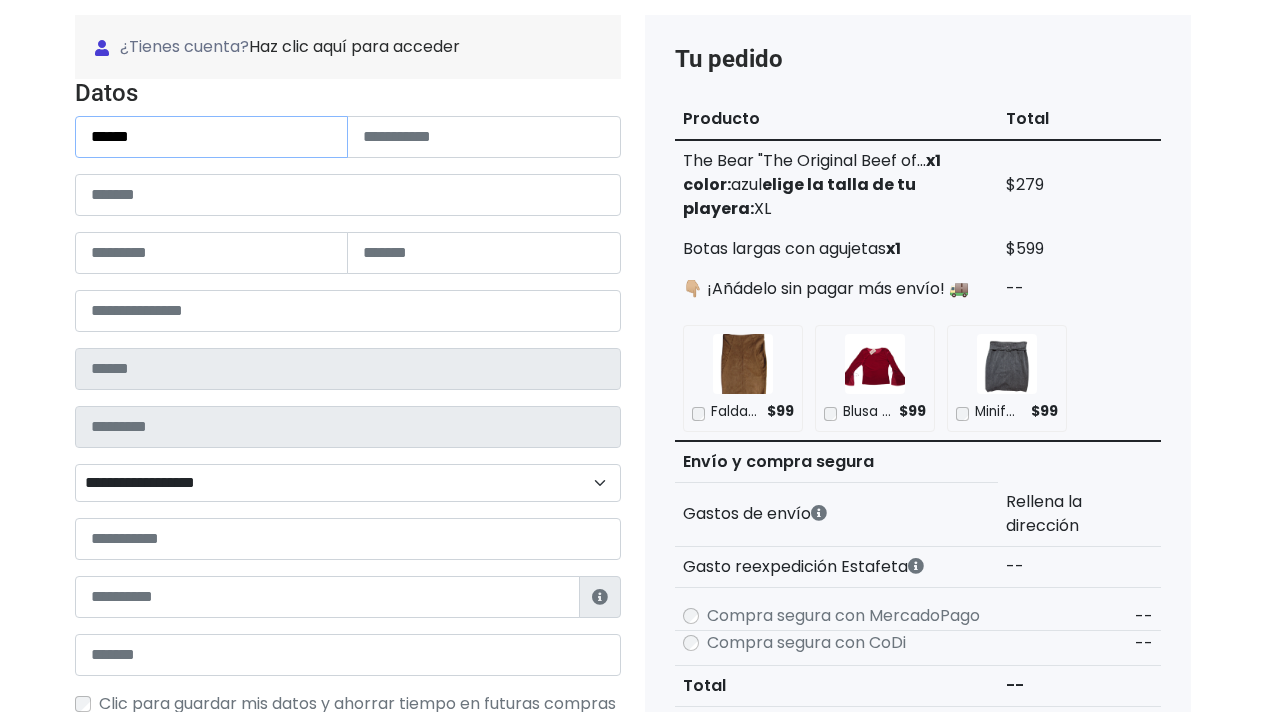 type on "******" 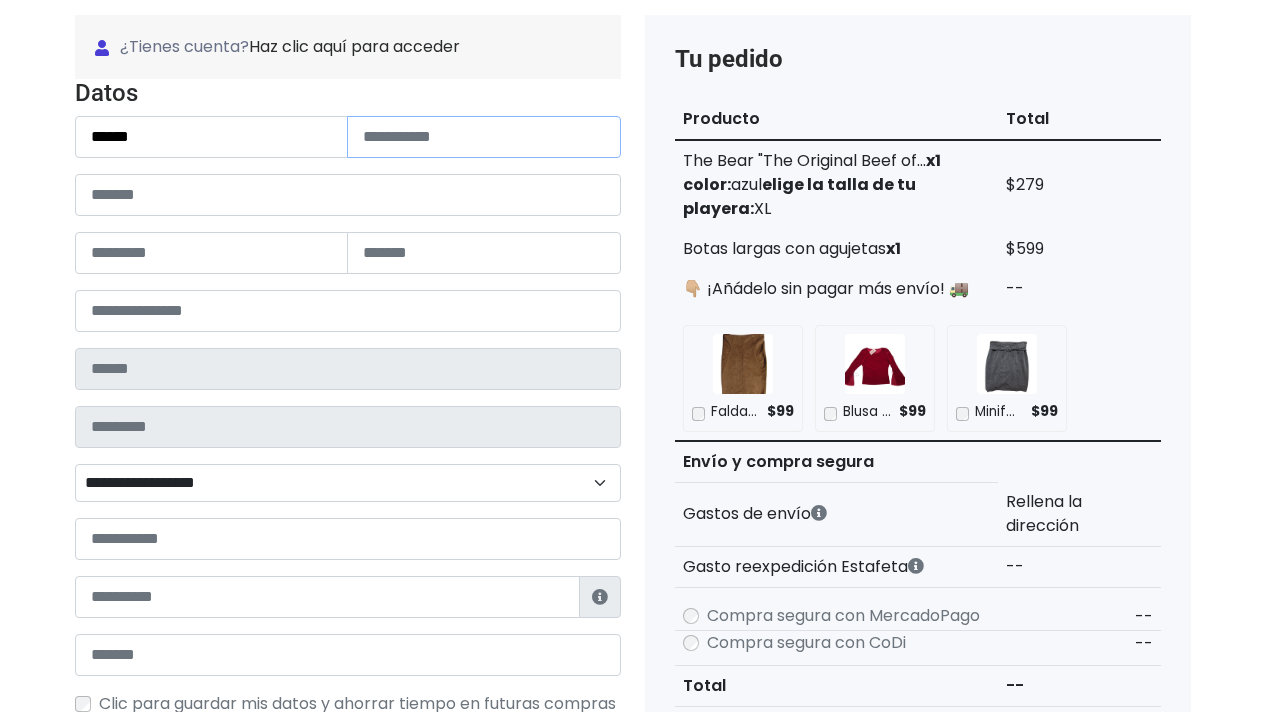 click at bounding box center [484, 137] 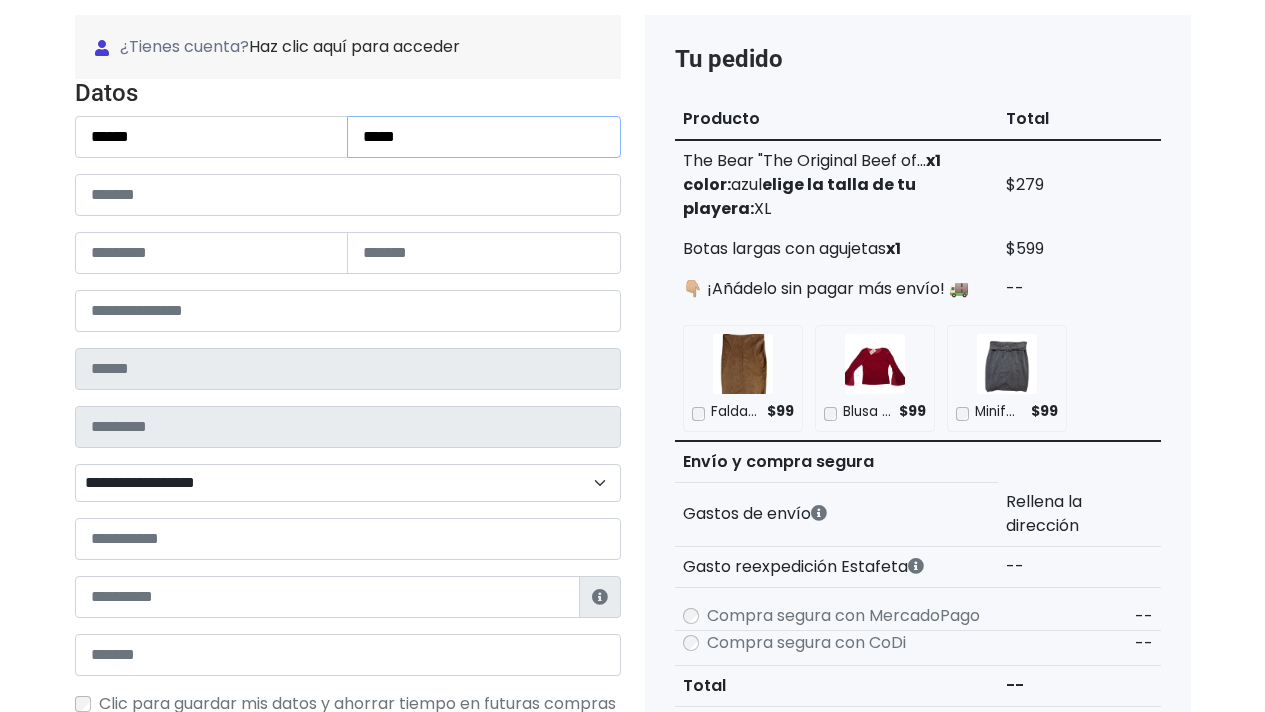 type on "*****" 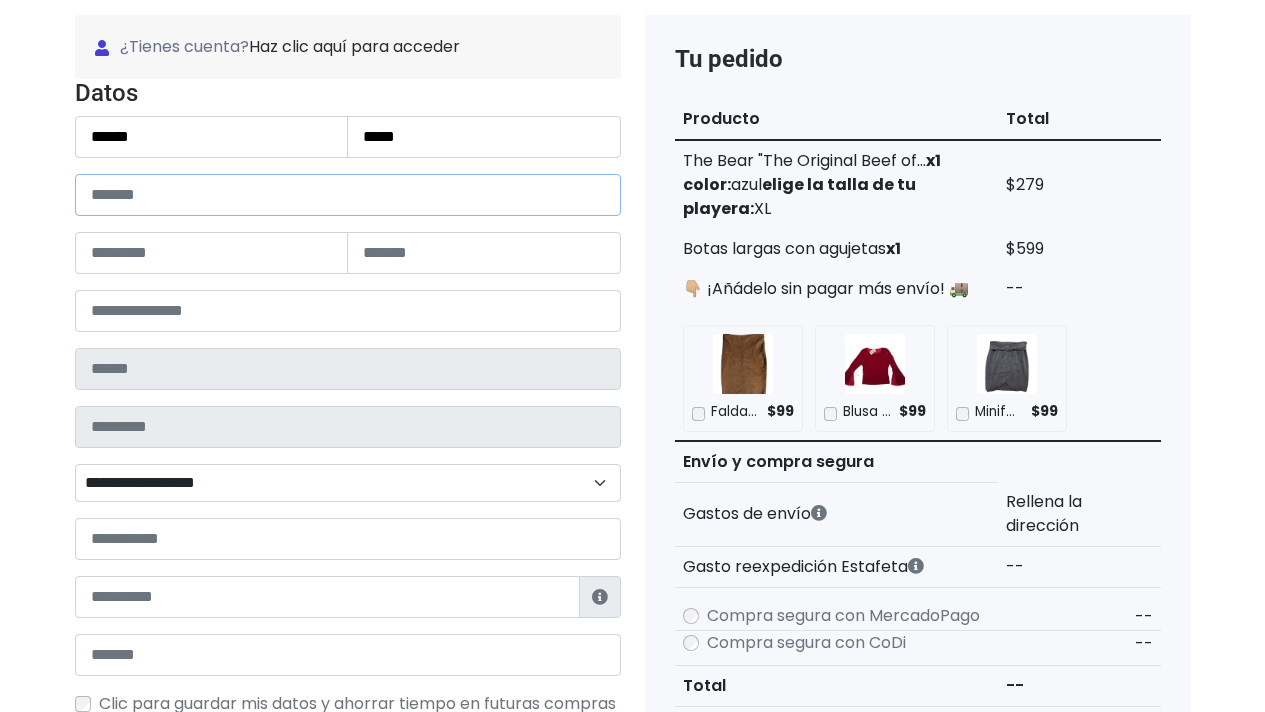 click at bounding box center (348, 195) 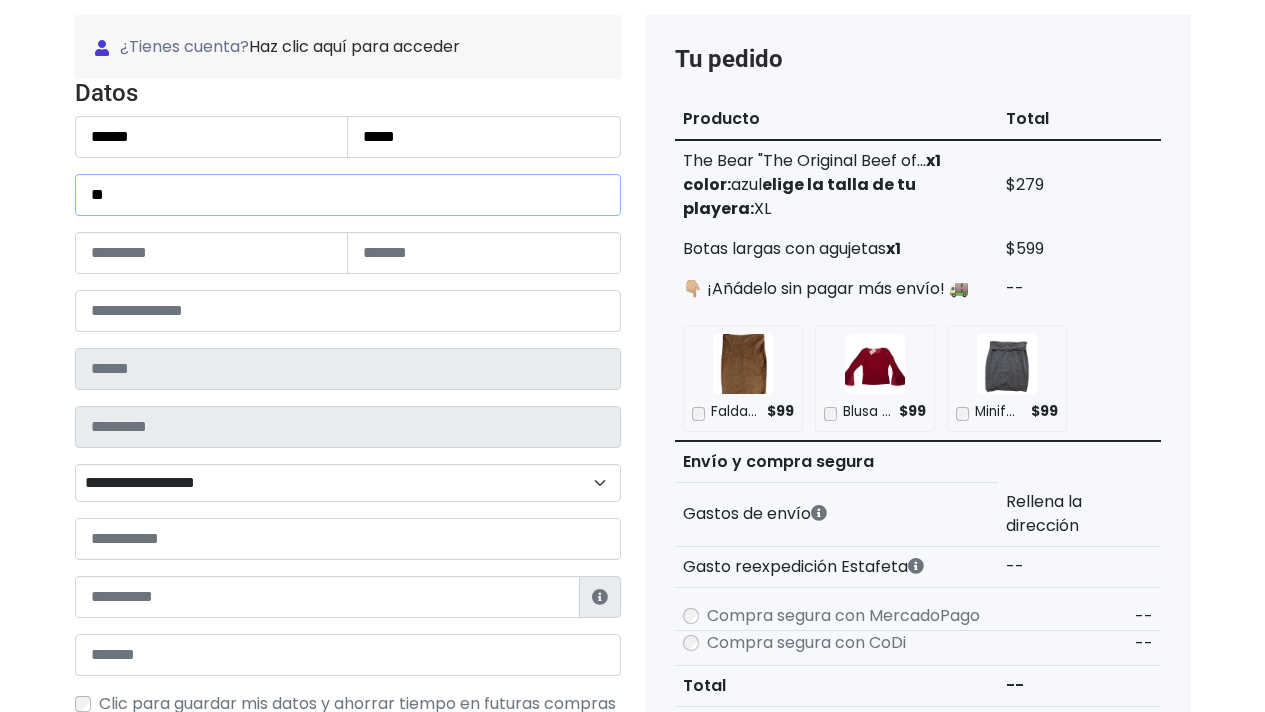 type on "*" 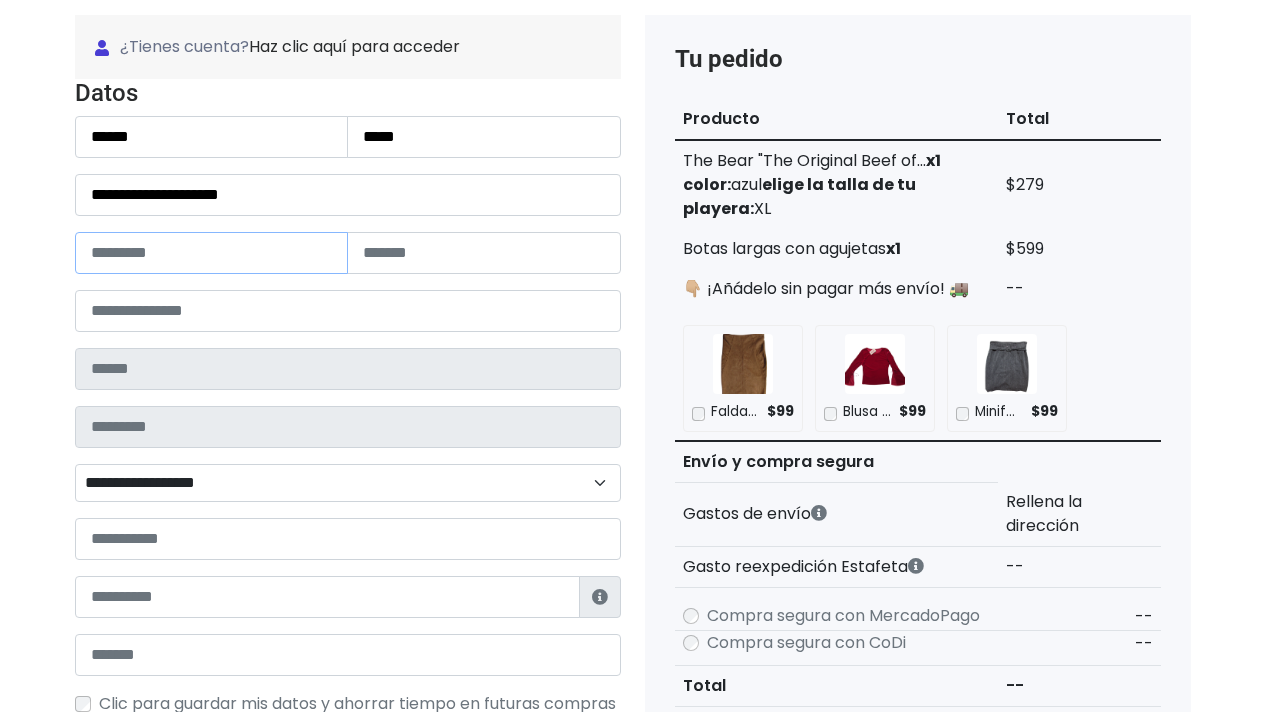 click at bounding box center (212, 253) 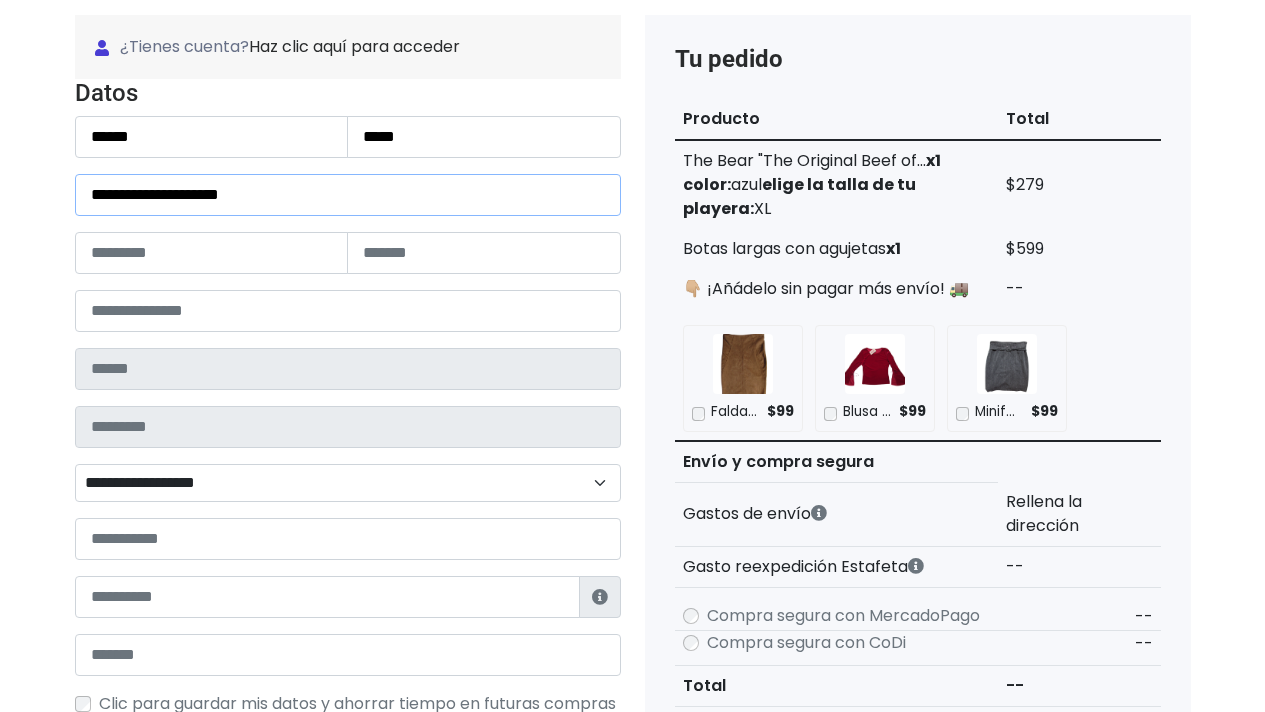 click on "**********" at bounding box center (348, 195) 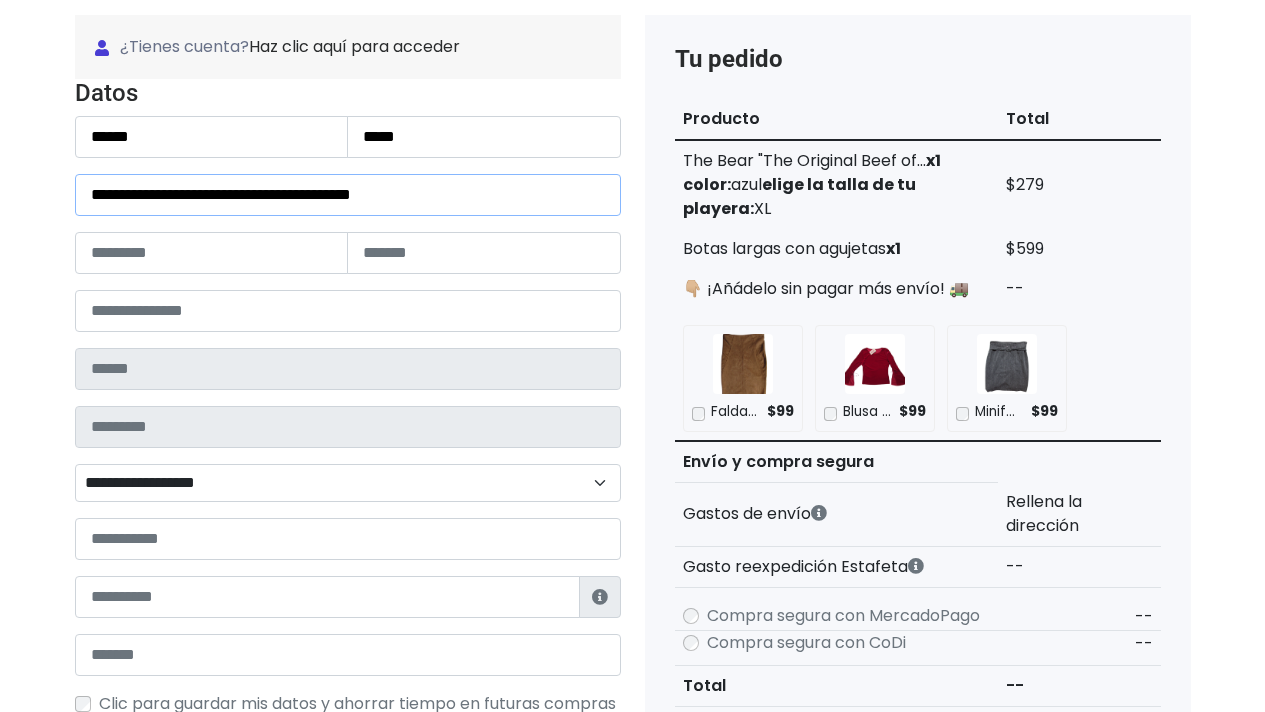 type on "**********" 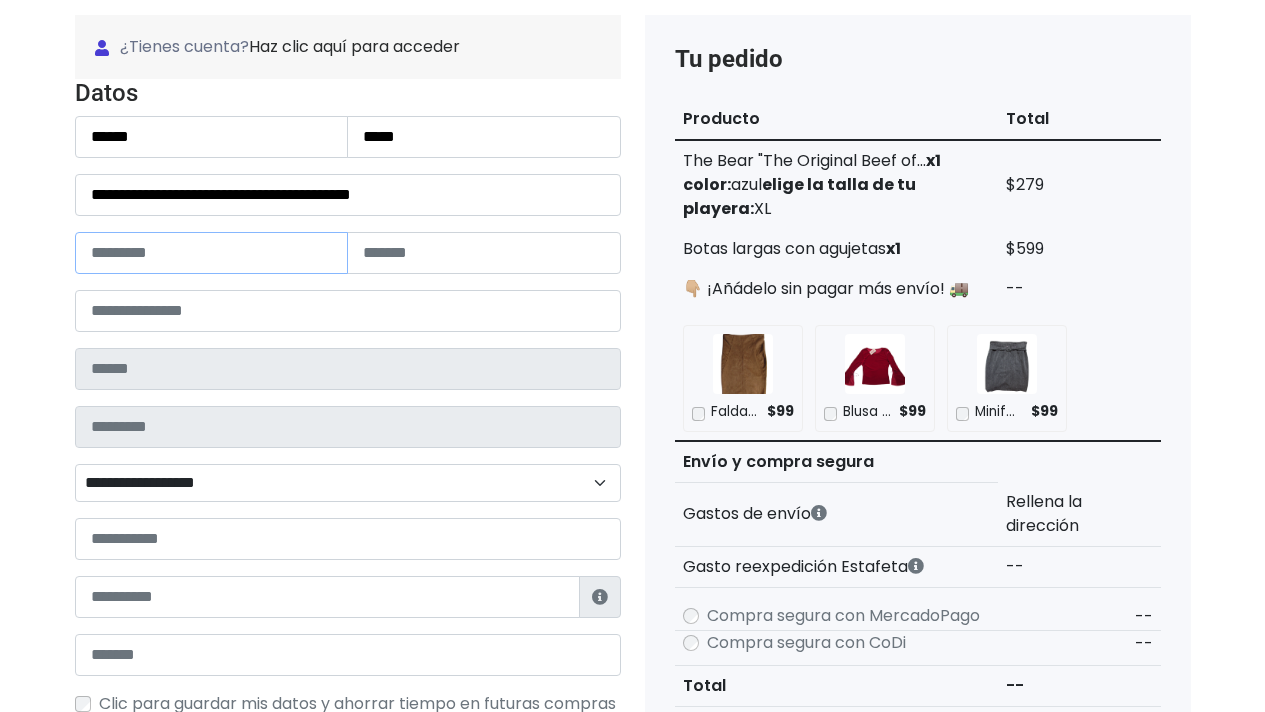 click at bounding box center (212, 253) 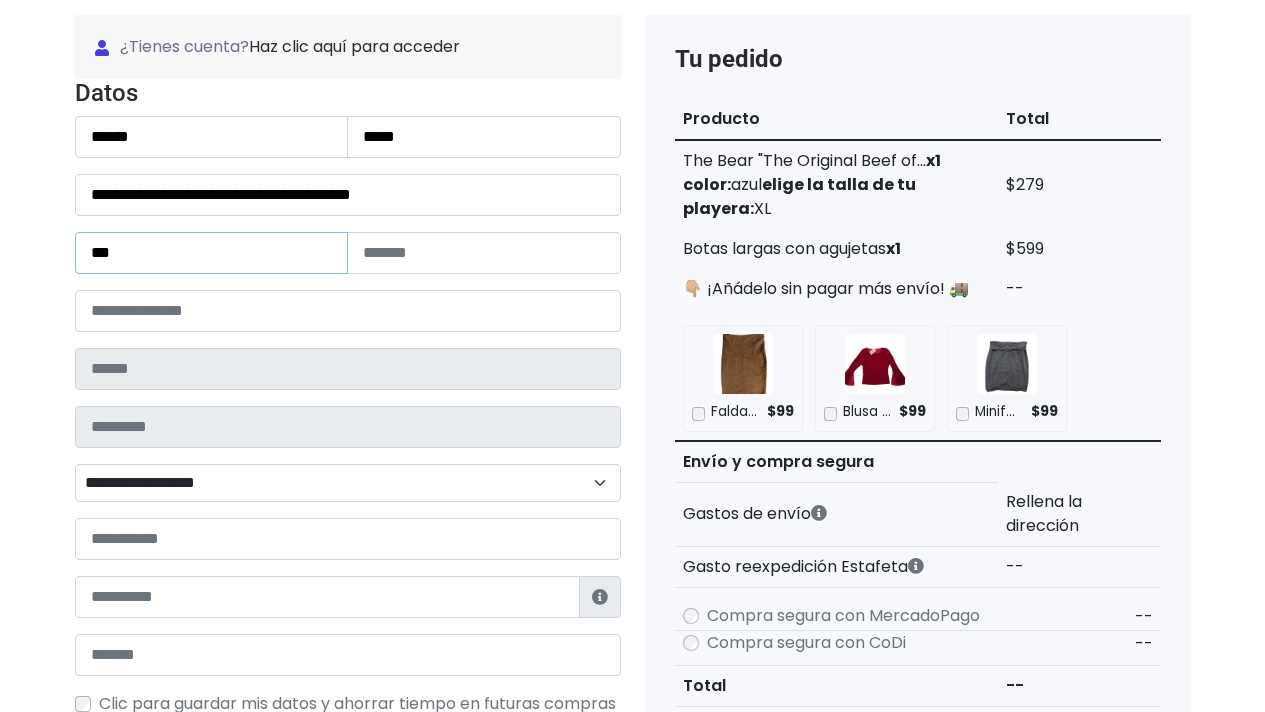 type on "***" 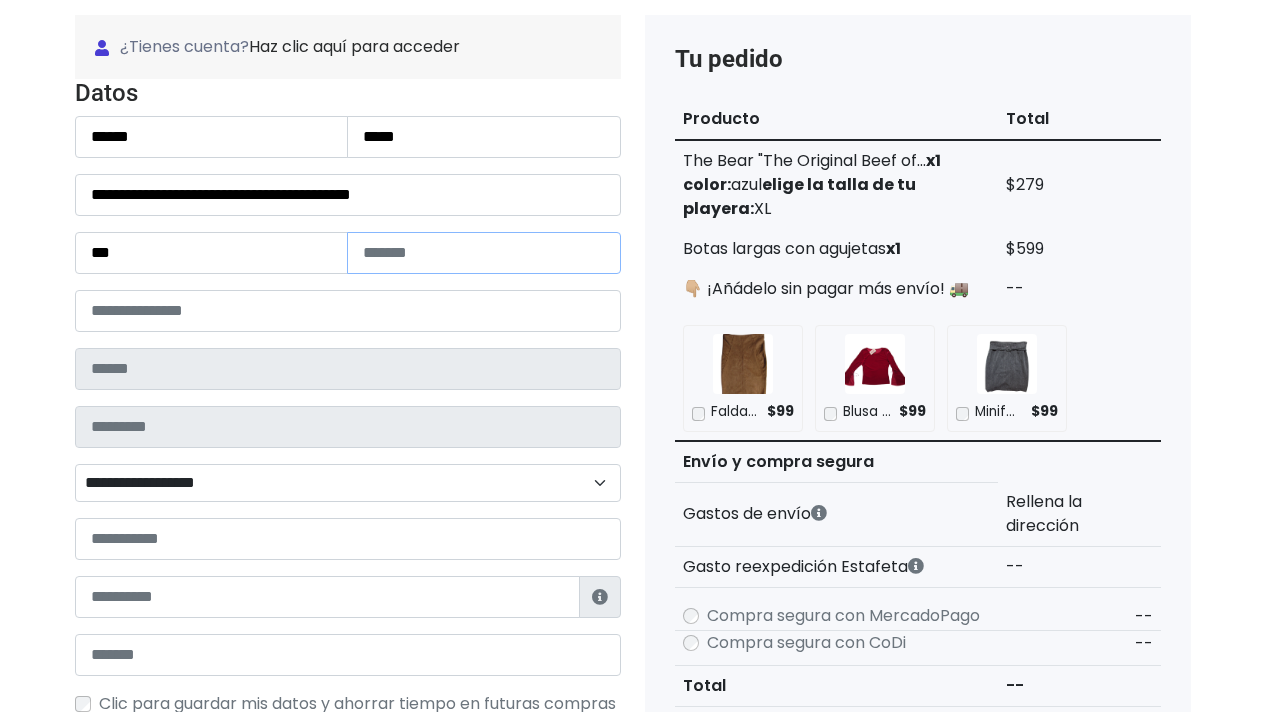 click at bounding box center [484, 253] 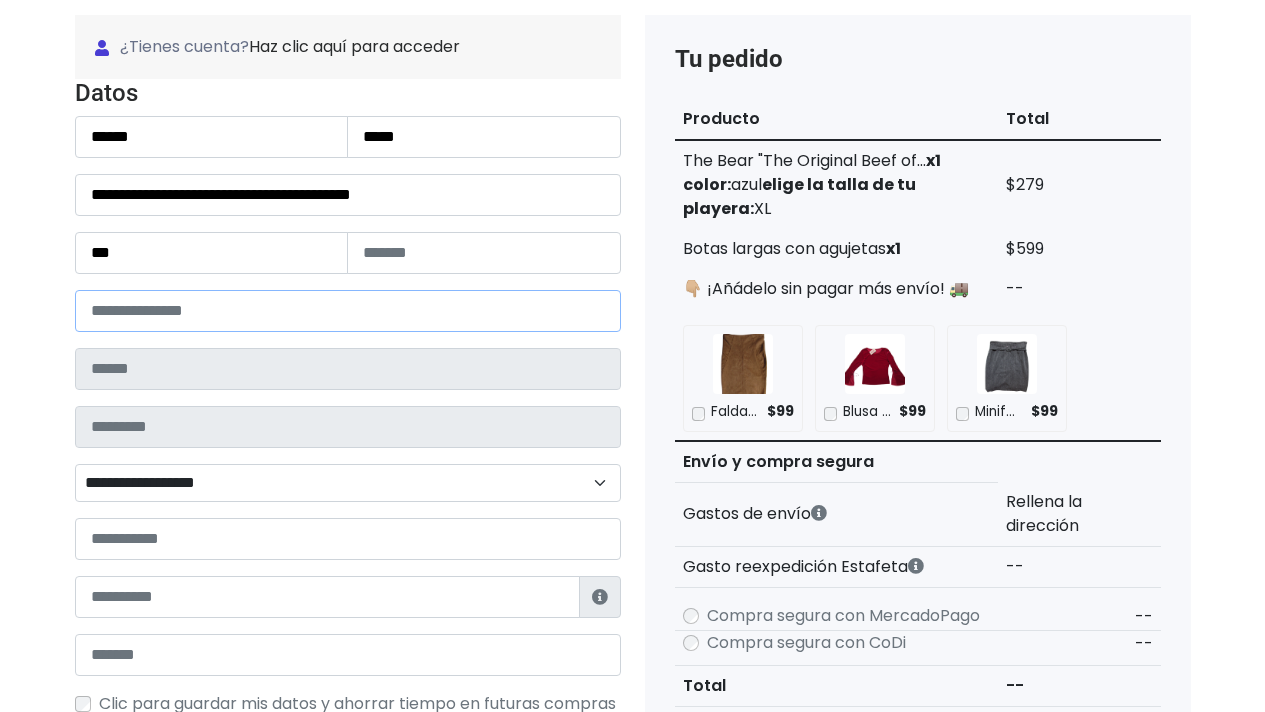 click at bounding box center [348, 311] 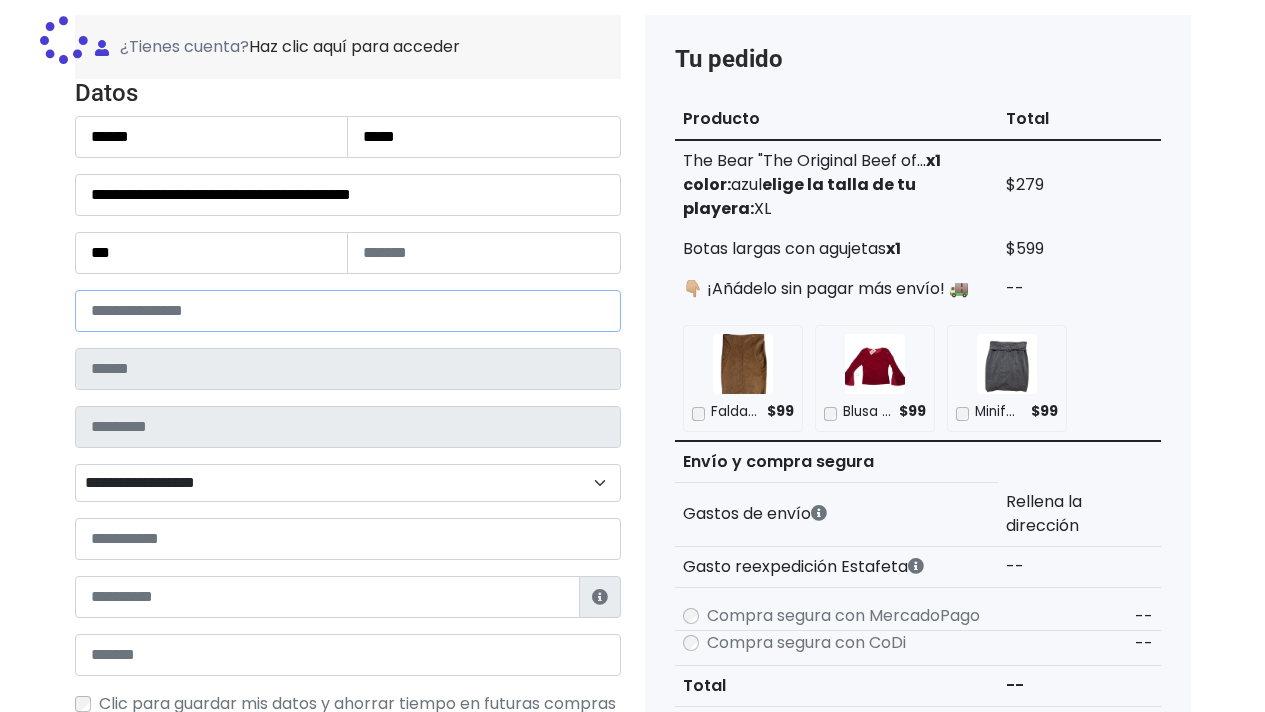 type on "*****" 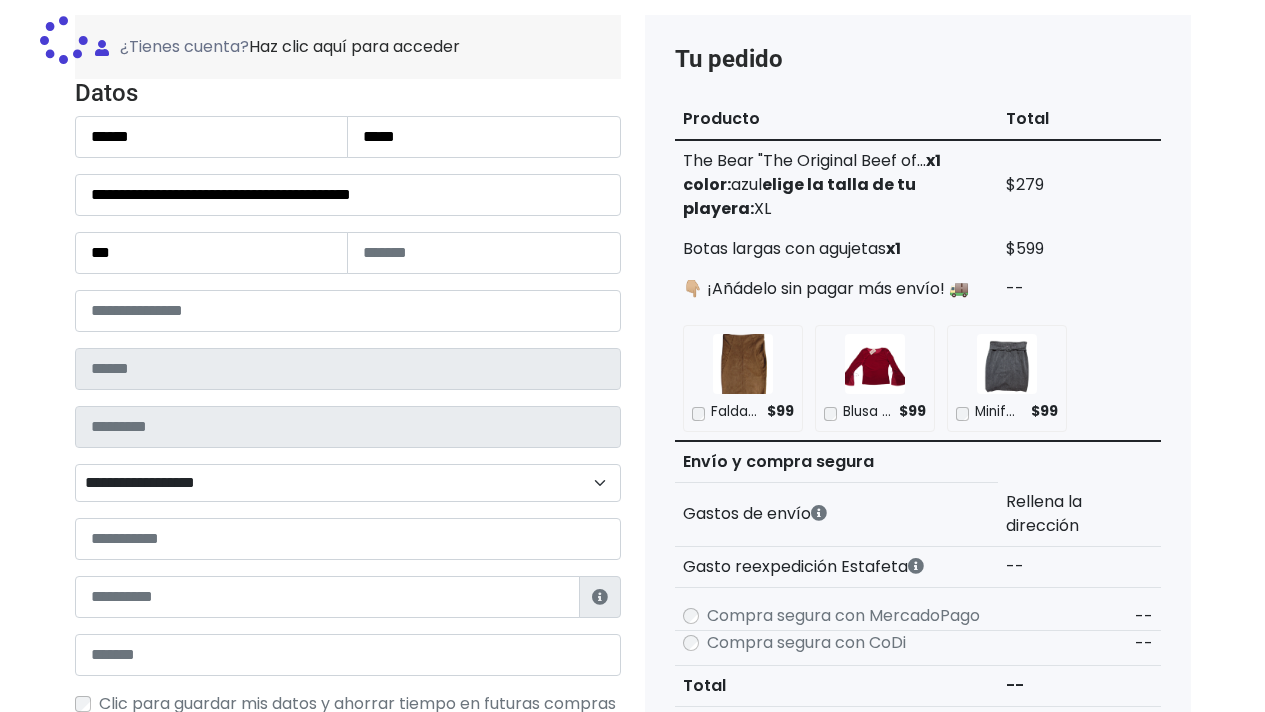 type on "*******" 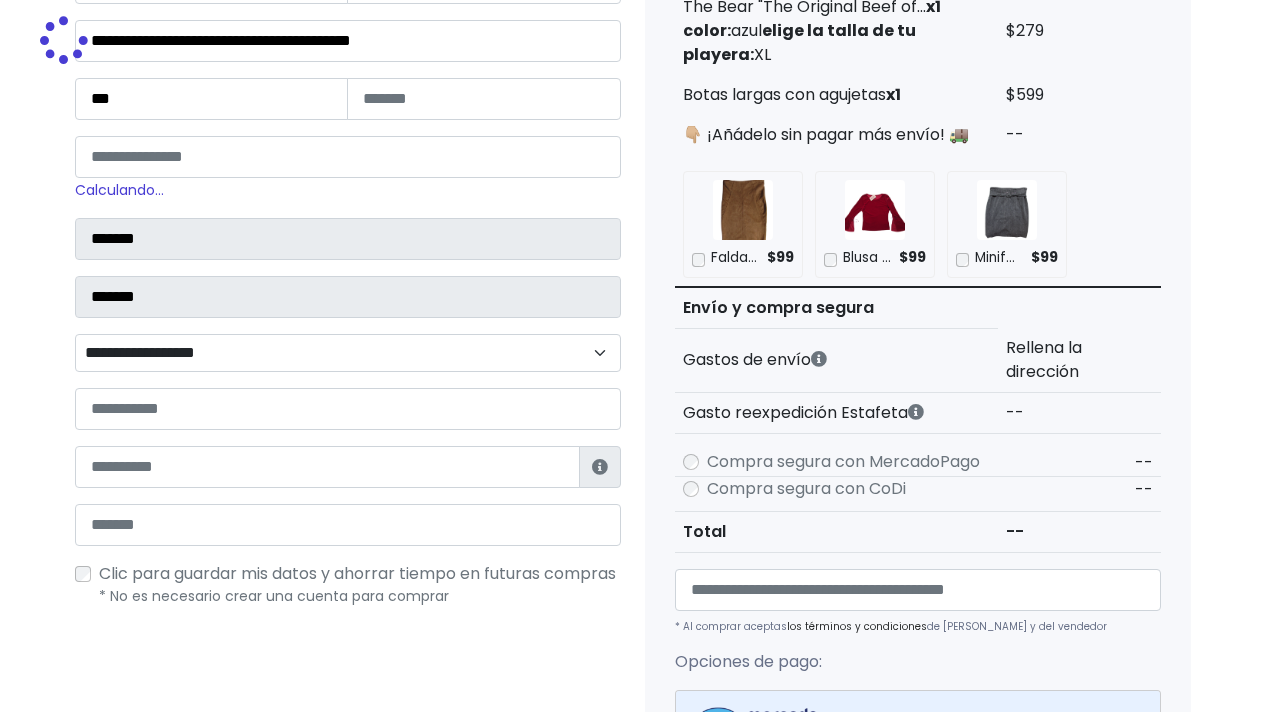 scroll, scrollTop: 347, scrollLeft: 0, axis: vertical 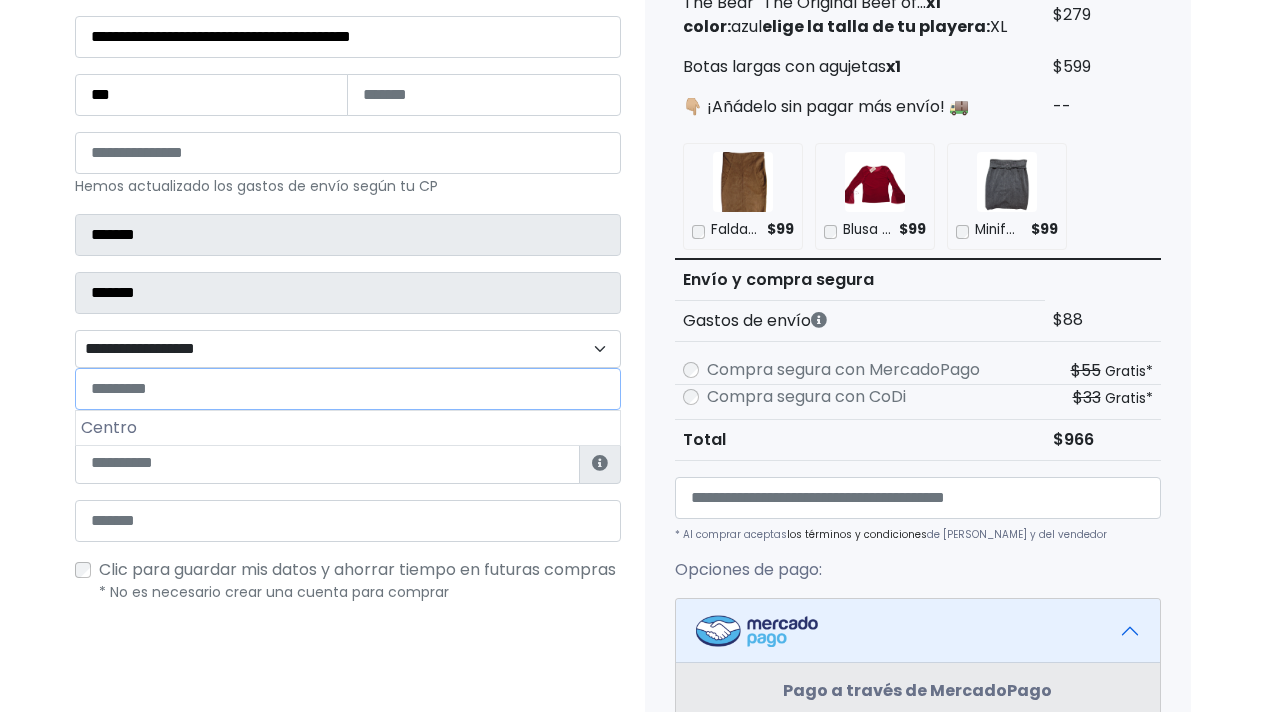 click on "**********" at bounding box center (348, 349) 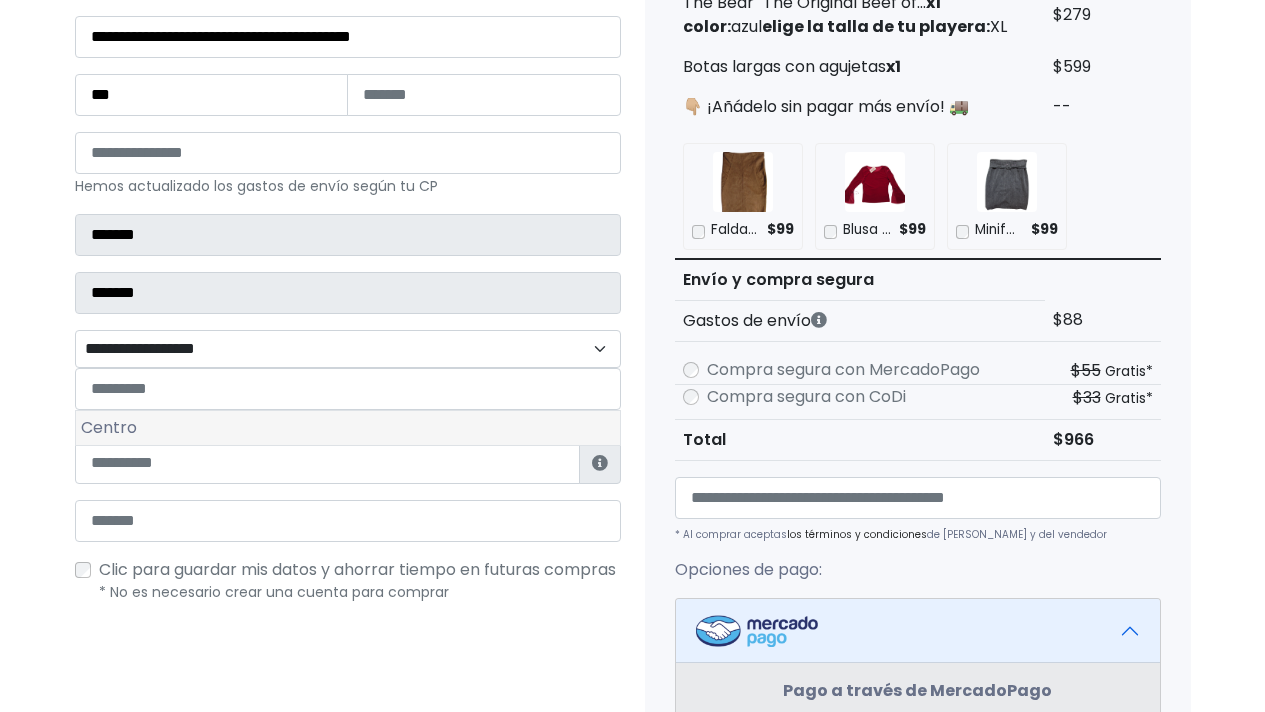 click on "Centro" at bounding box center [348, 428] 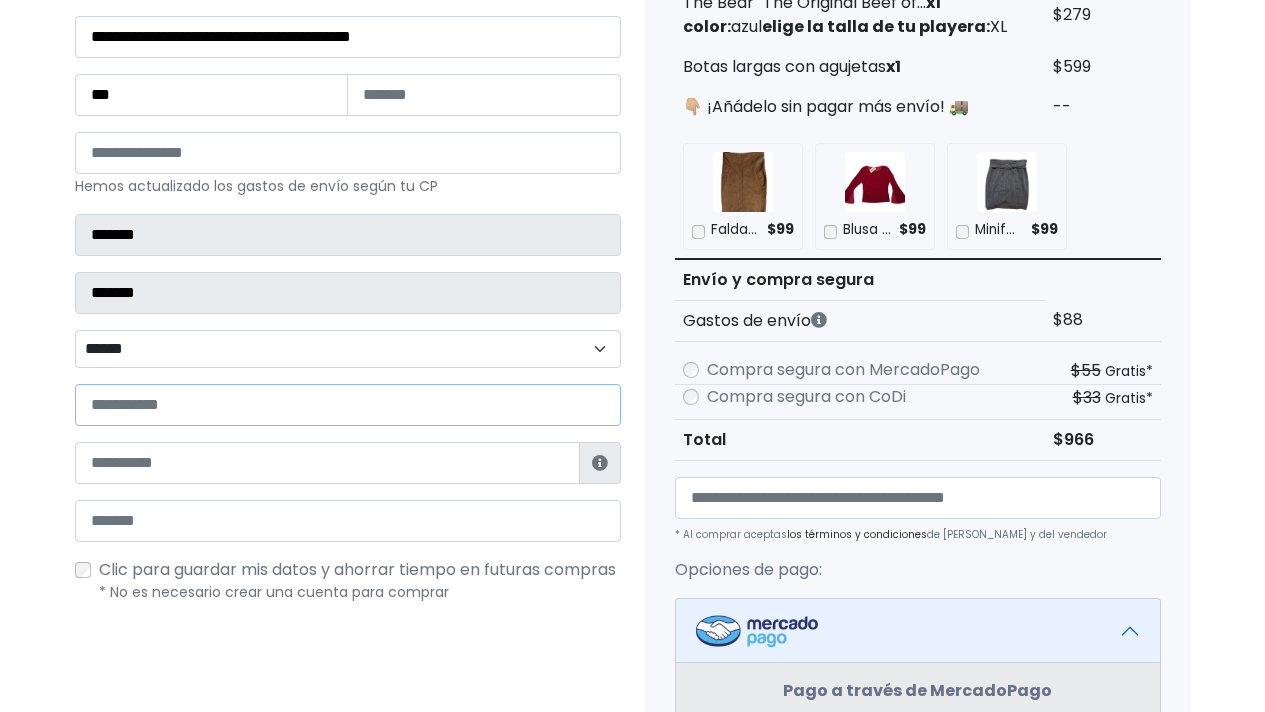 click at bounding box center [348, 405] 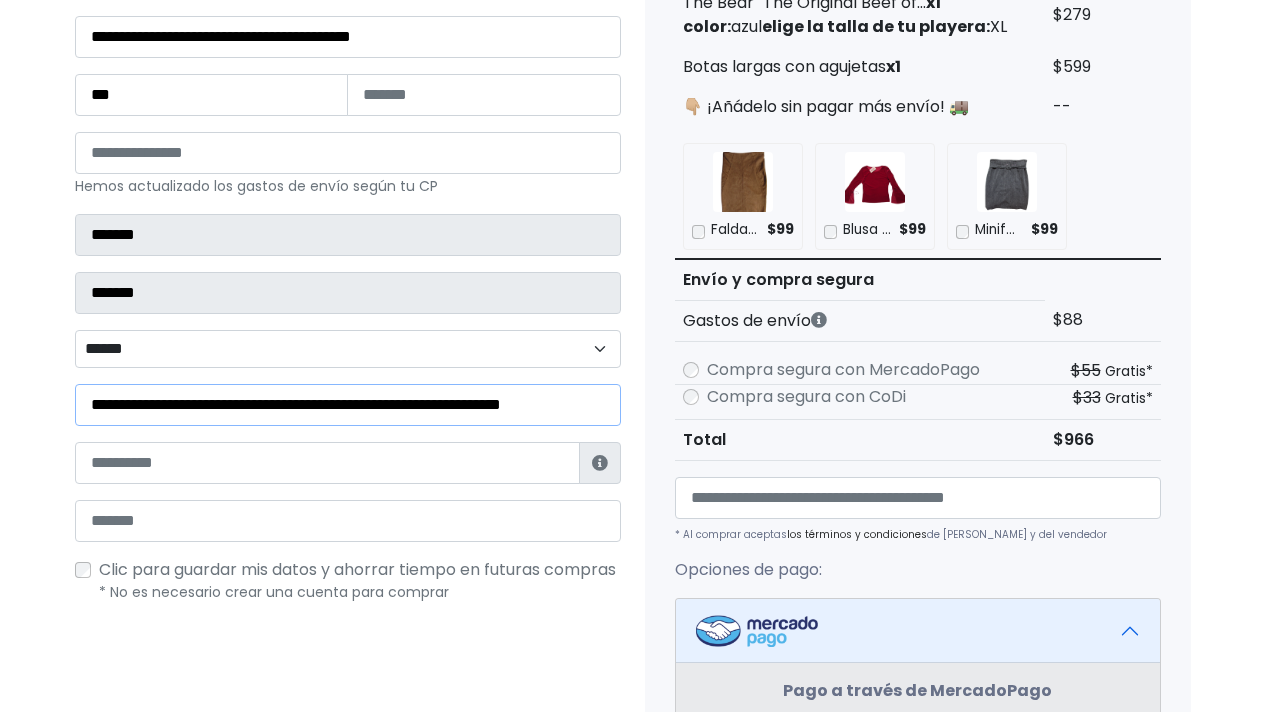 scroll, scrollTop: 0, scrollLeft: 28, axis: horizontal 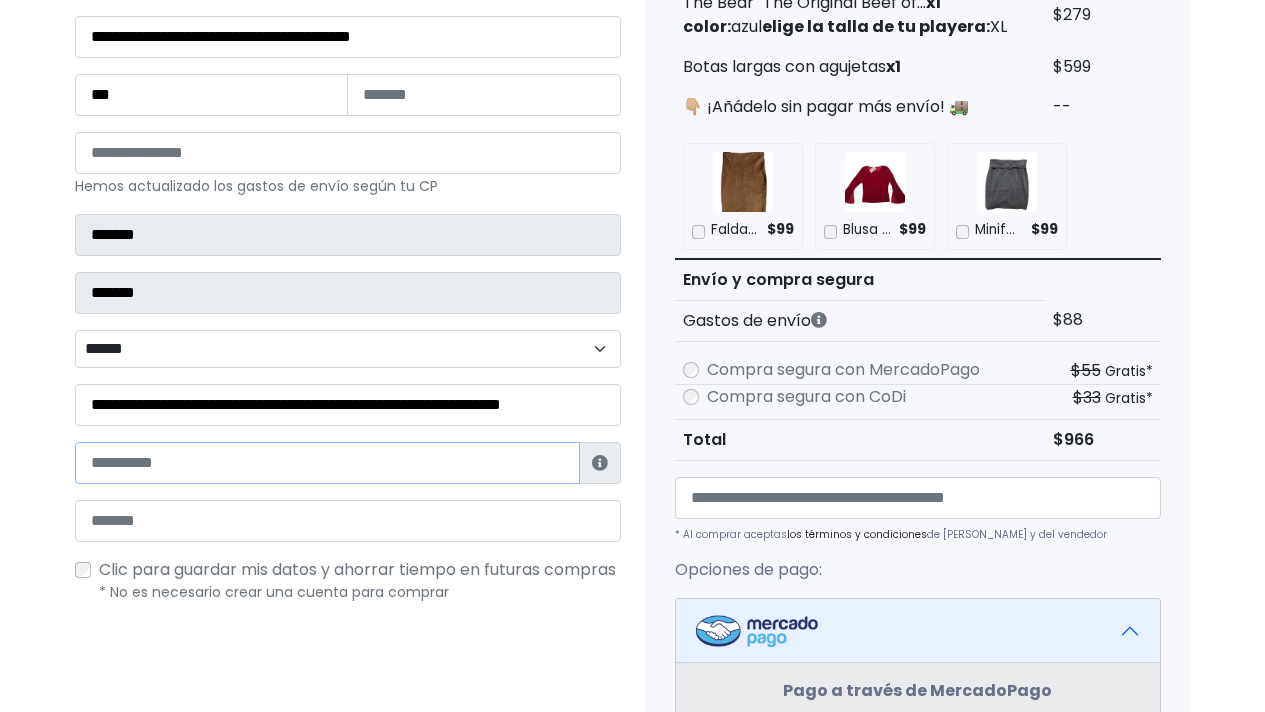 click at bounding box center [327, 463] 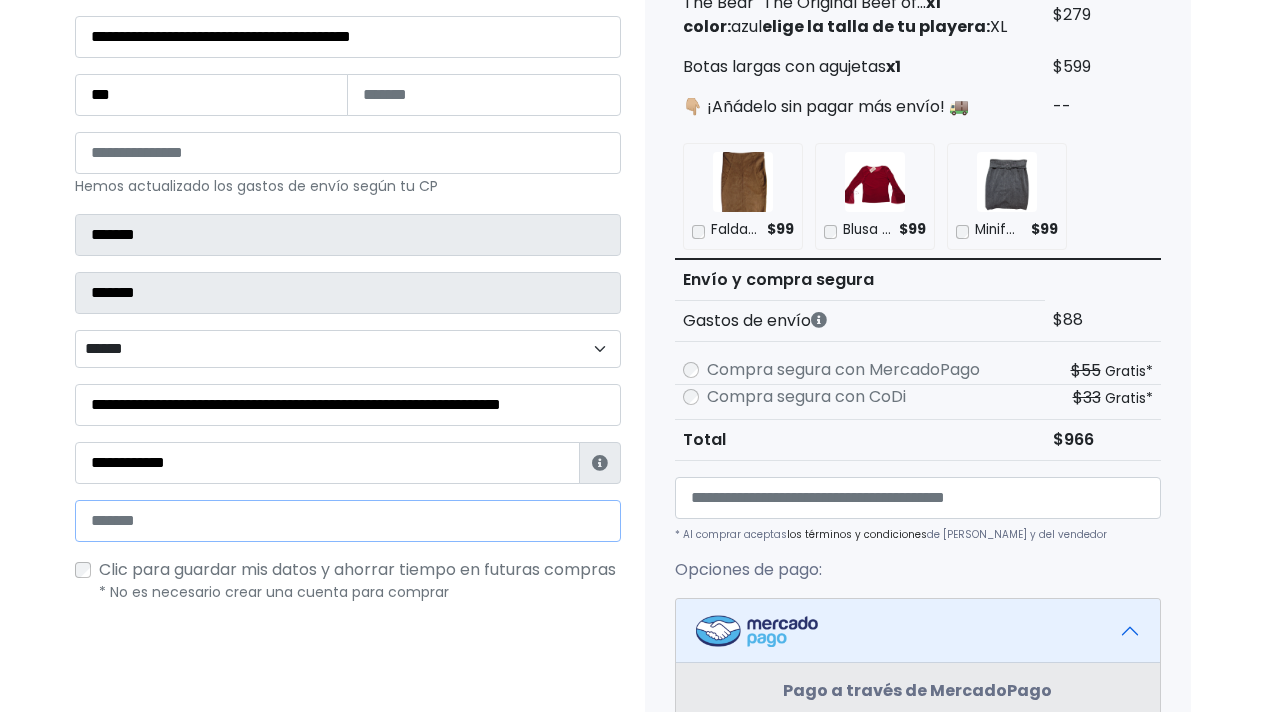 click at bounding box center [348, 521] 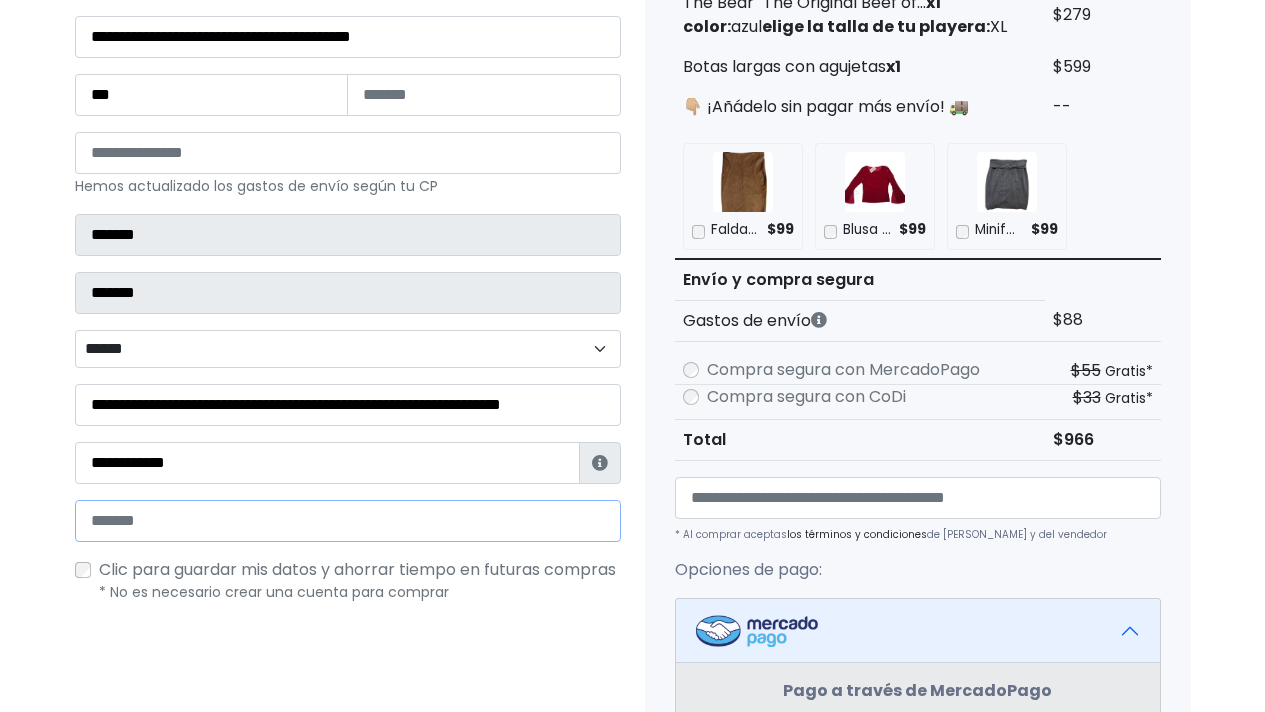 type on "**********" 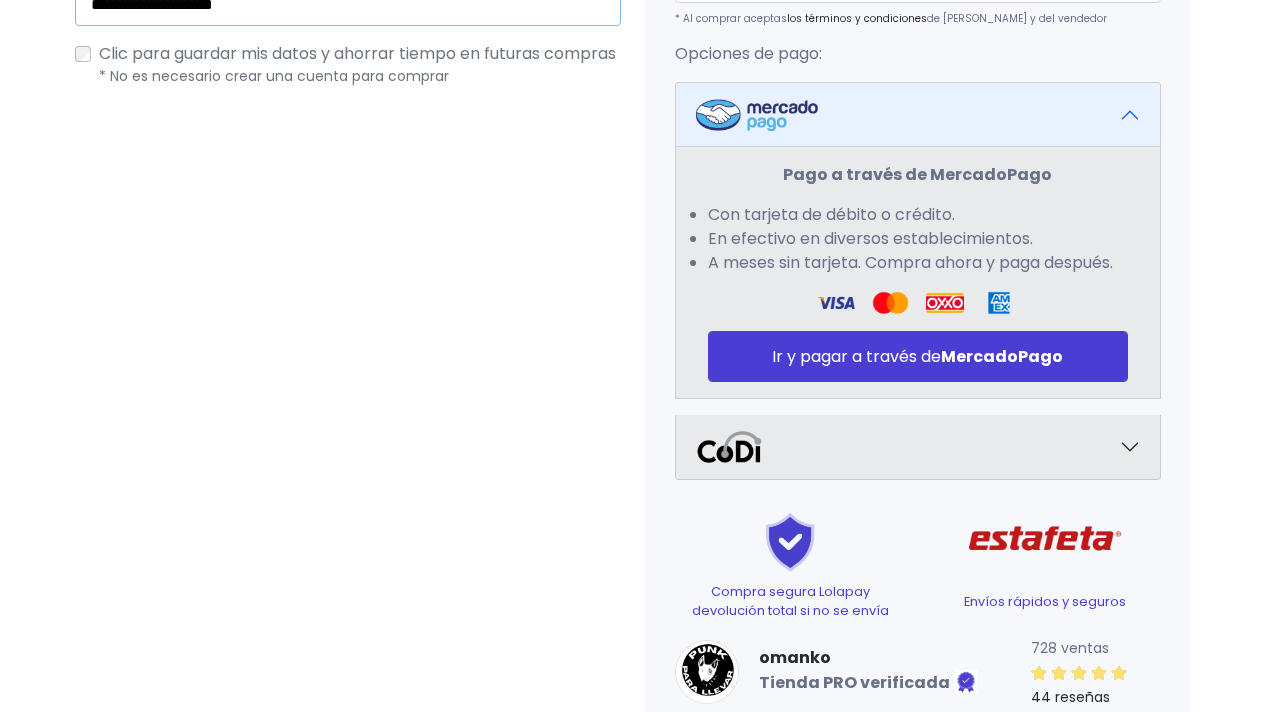 scroll, scrollTop: 878, scrollLeft: 0, axis: vertical 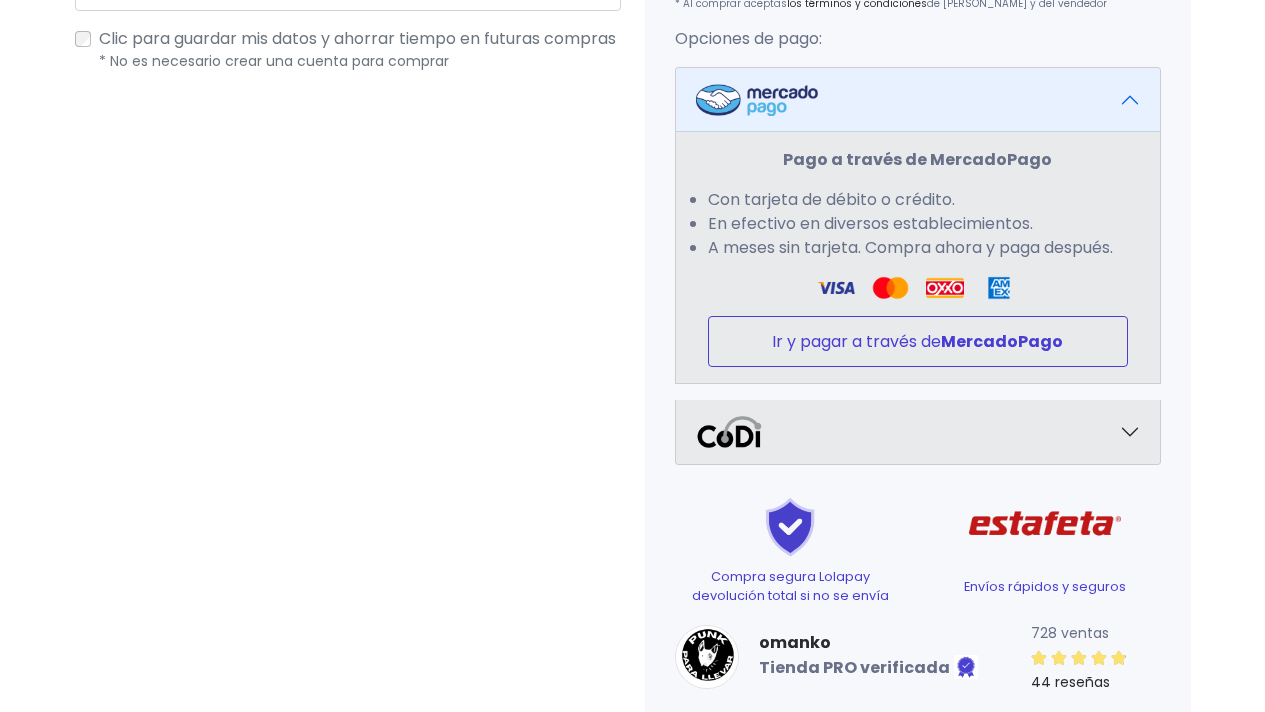 click on "Ir y pagar a través de  MercadoPago" at bounding box center (918, 341) 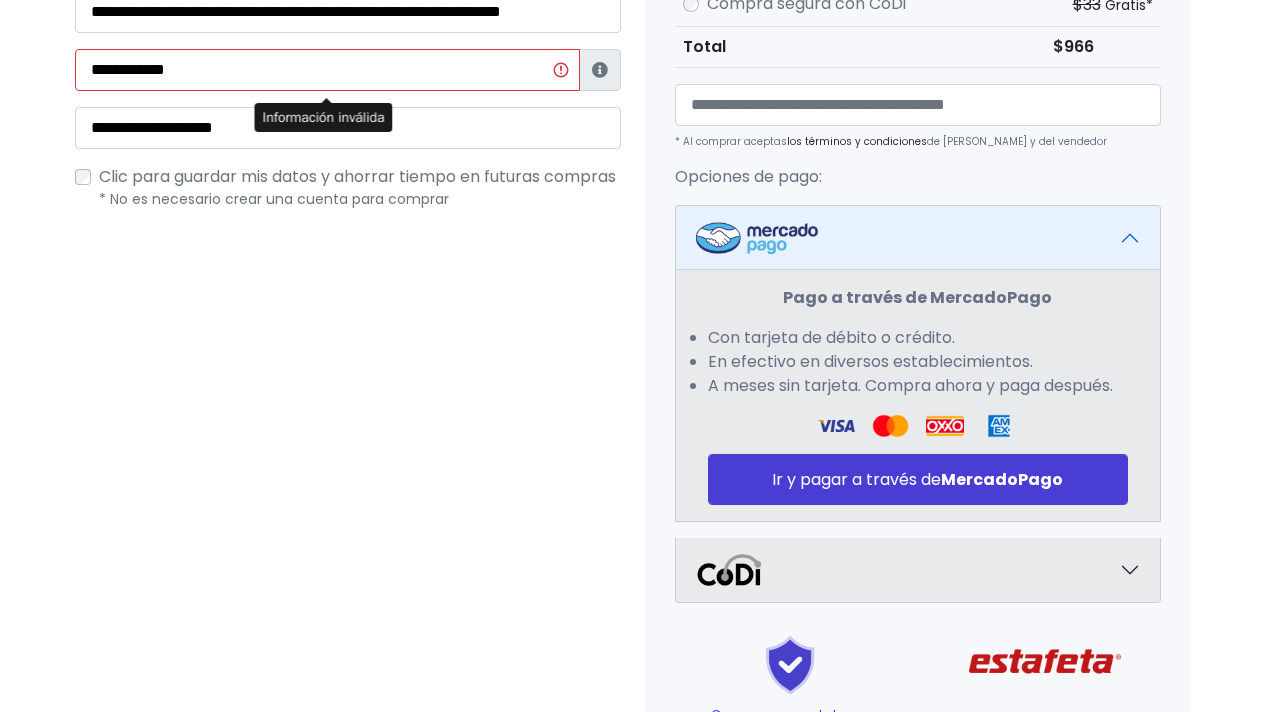 scroll, scrollTop: 717, scrollLeft: 0, axis: vertical 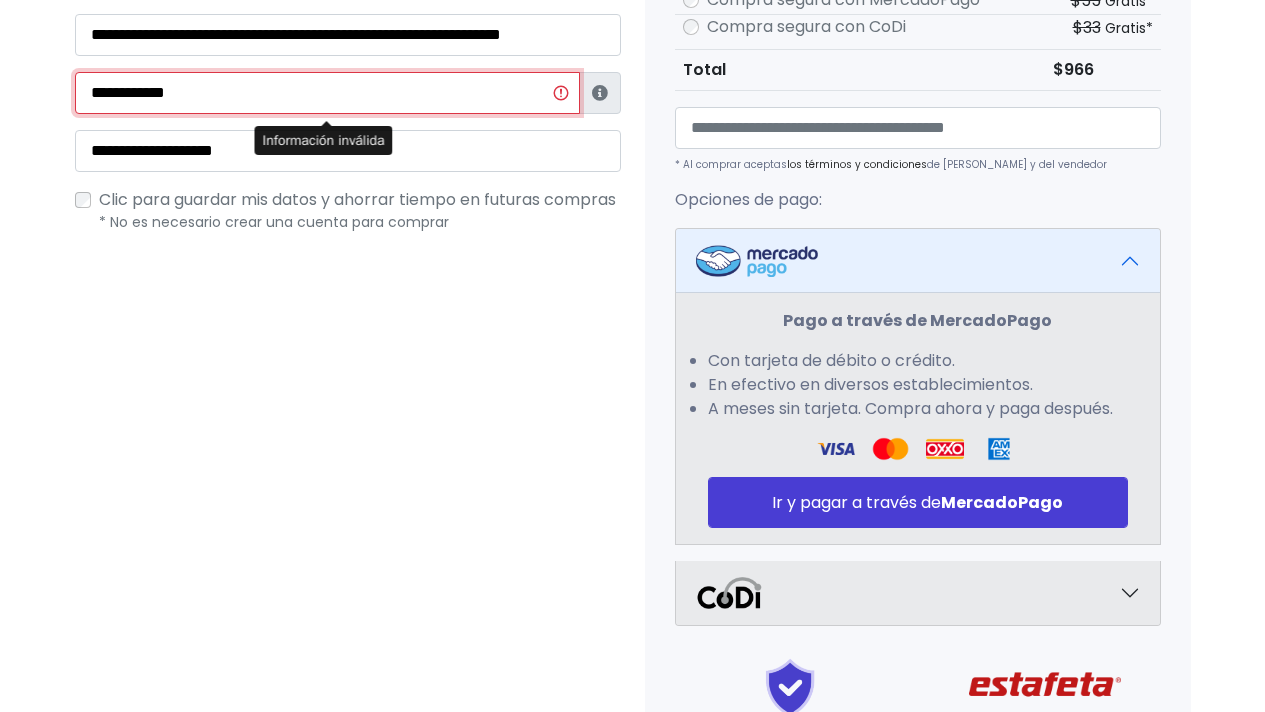 click on "**********" at bounding box center [327, 93] 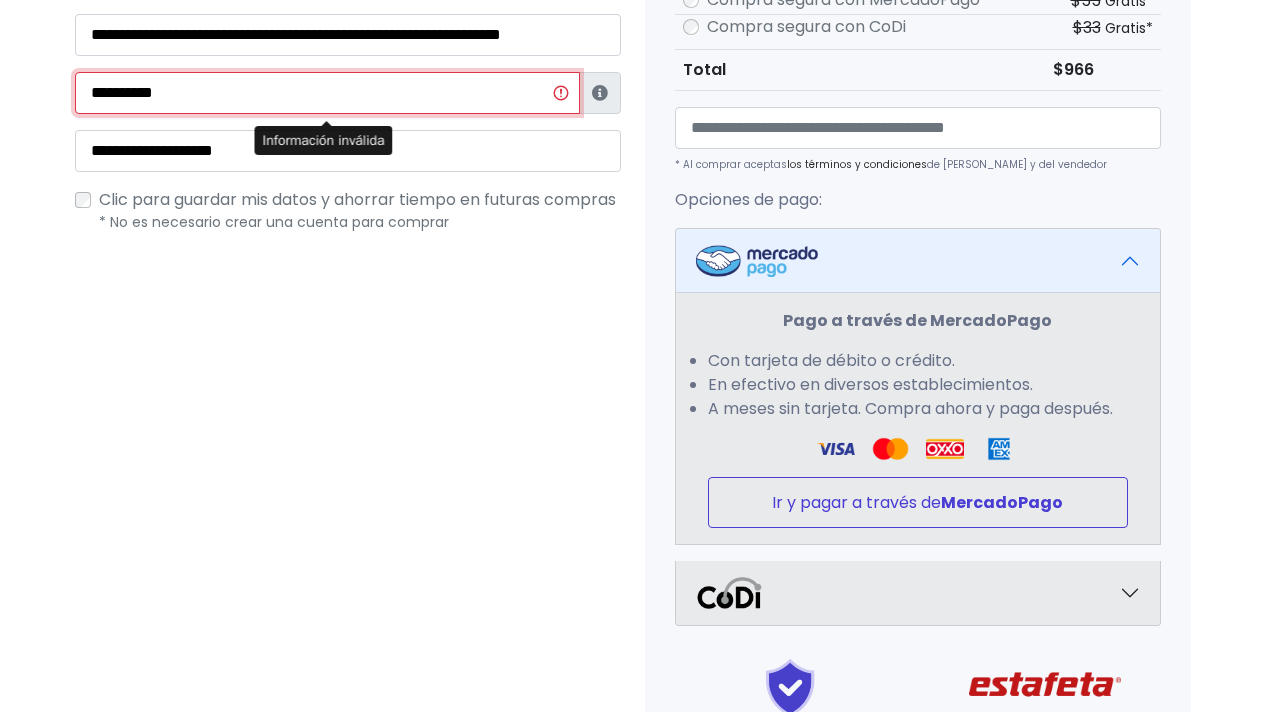 type on "**********" 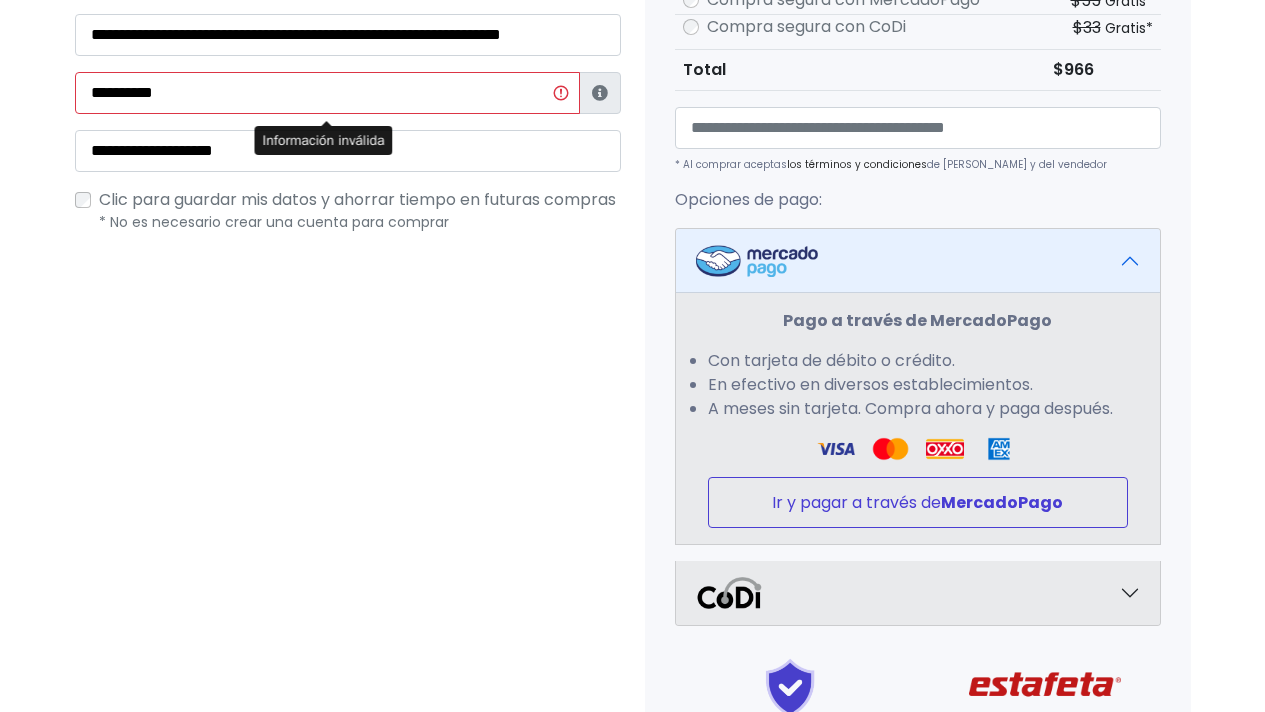 click on "Ir y pagar a través de  MercadoPago" at bounding box center [918, 502] 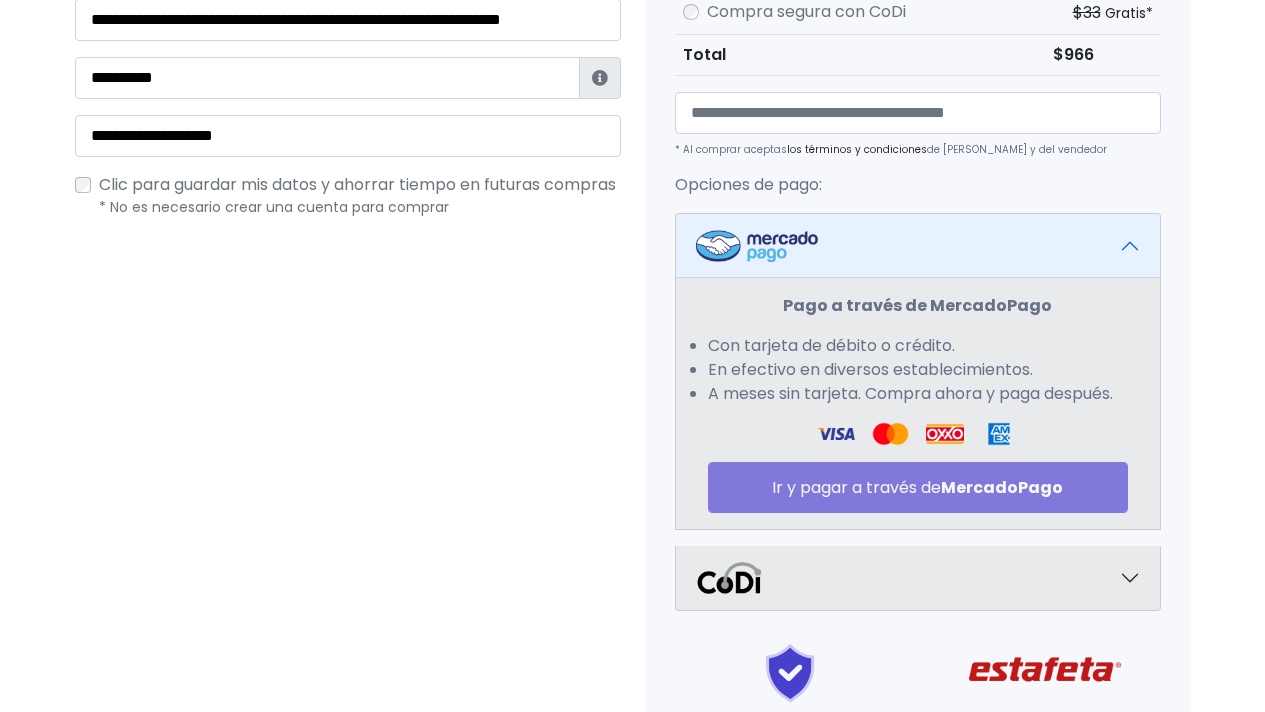 scroll, scrollTop: 737, scrollLeft: 0, axis: vertical 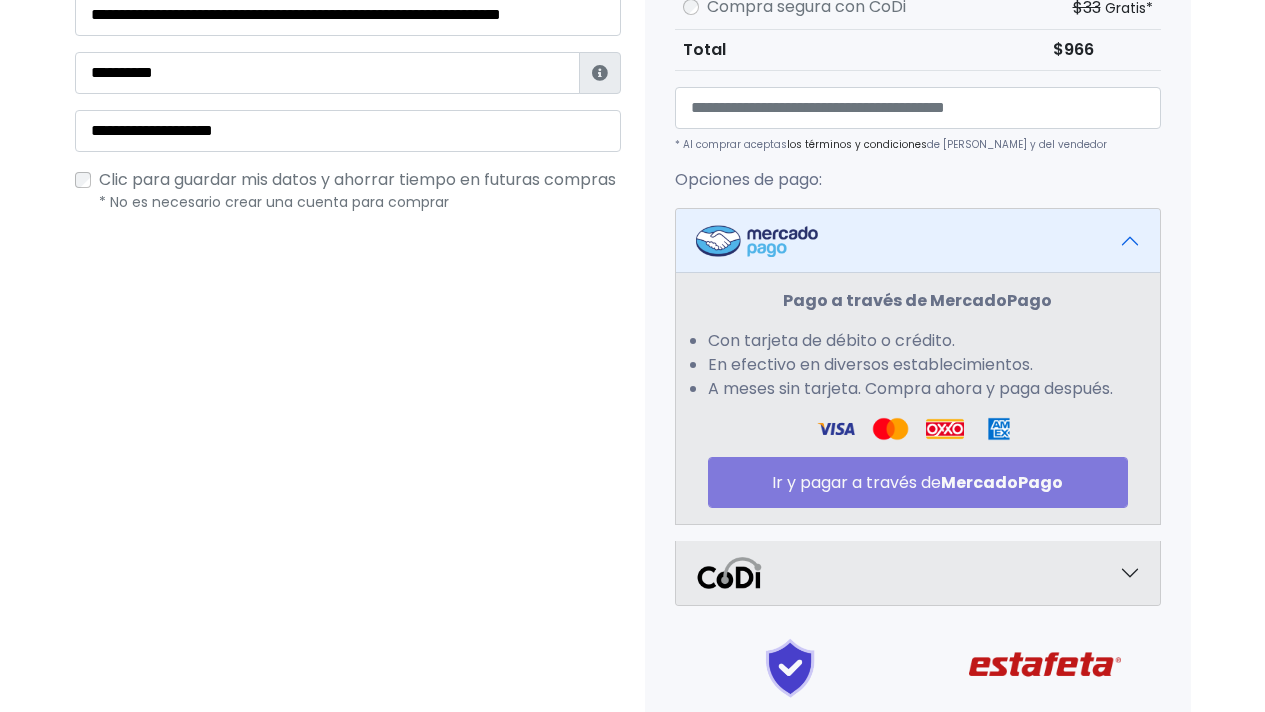 click on "Pago a través de MercadoPago
Con tarjeta de débito o crédito.
En efectivo en diversos establecimientos.
A meses sin tarjeta. Compra ahora y paga después.
Ir y pagar a través de  MercadoPago" at bounding box center (918, 398) 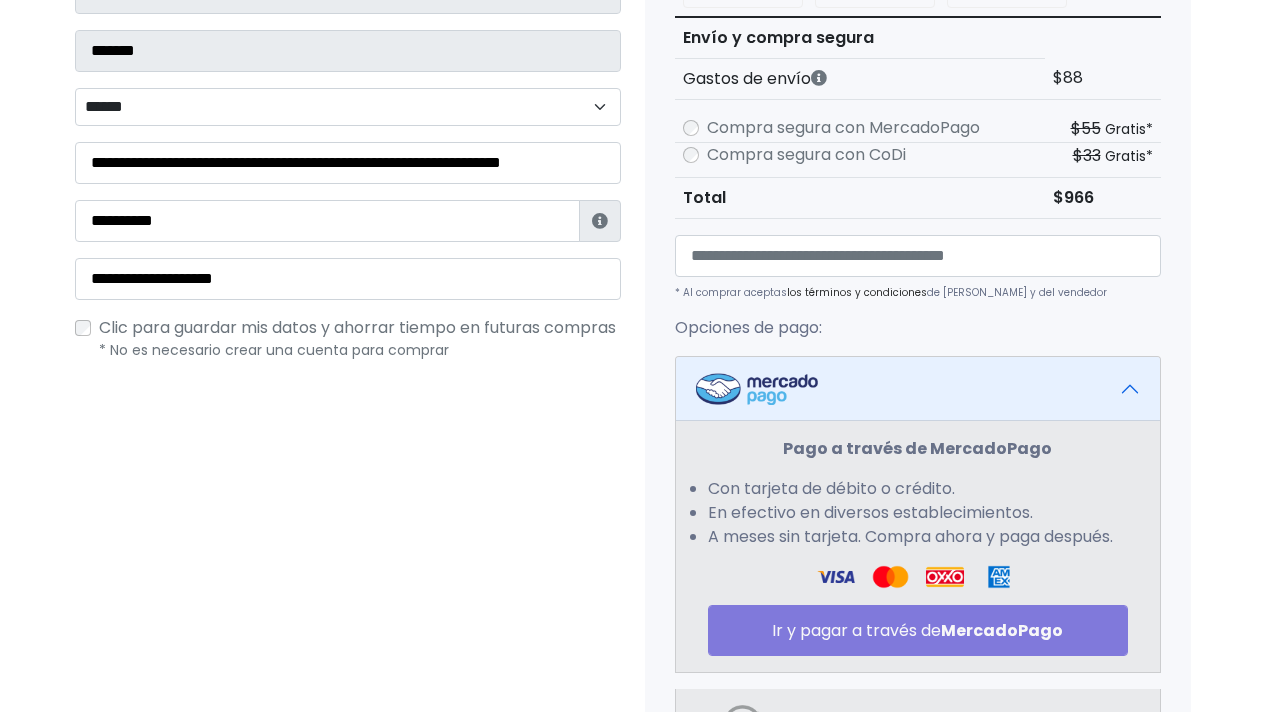 scroll, scrollTop: 581, scrollLeft: 0, axis: vertical 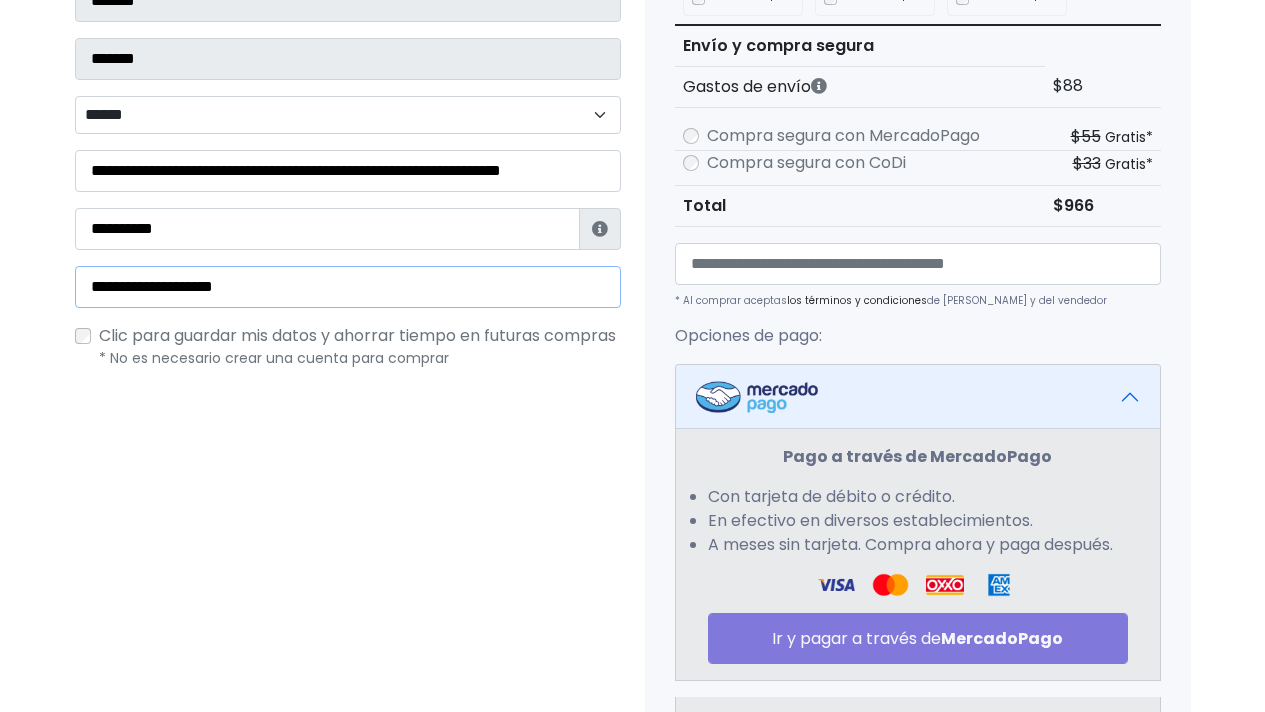 click on "**********" at bounding box center [348, 287] 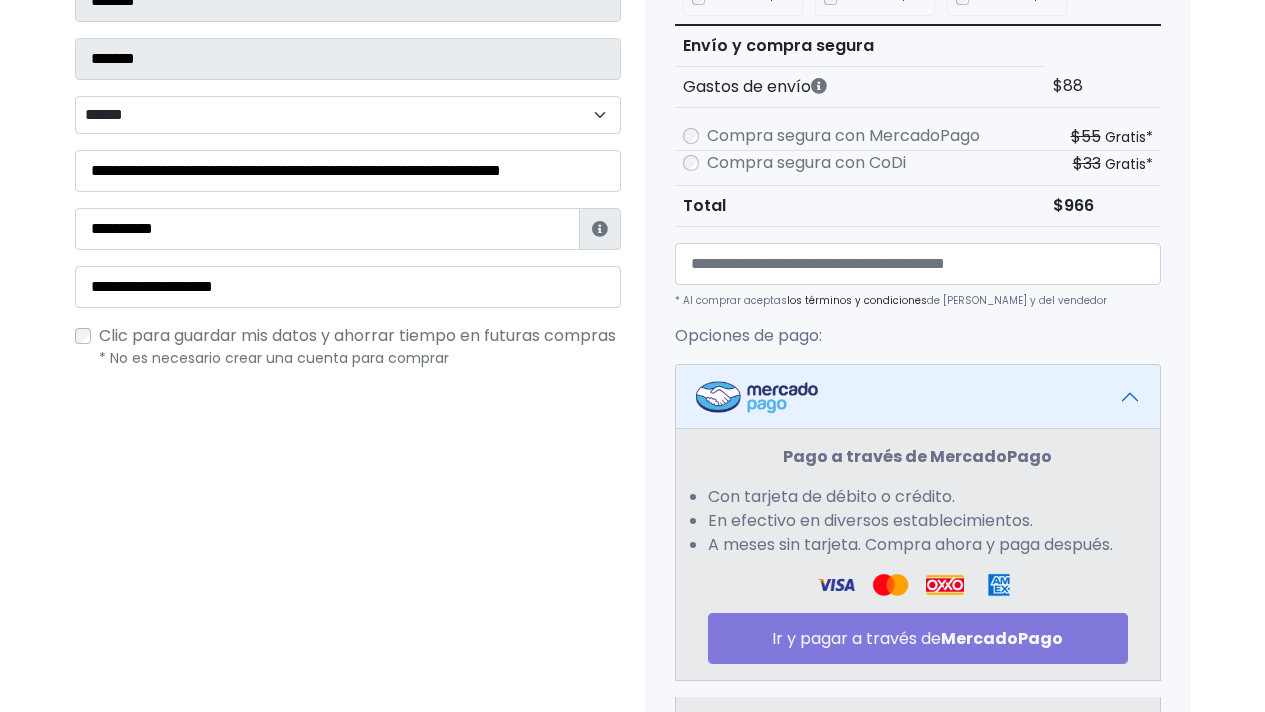 click on "Producto
Total
The Bear "The Original Beef of...  x1
color:   azul
elige la talla de tu playera:   XL
$279 x1 $99" at bounding box center [918, 234] 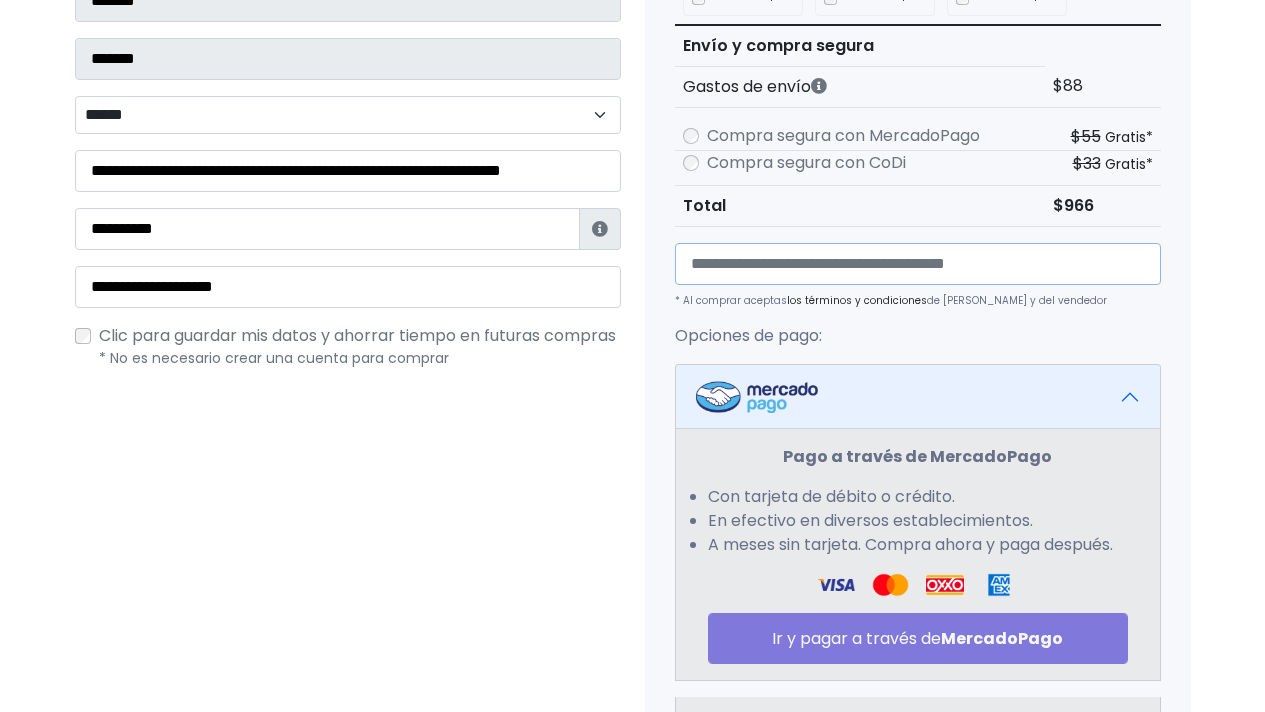 click at bounding box center (918, 264) 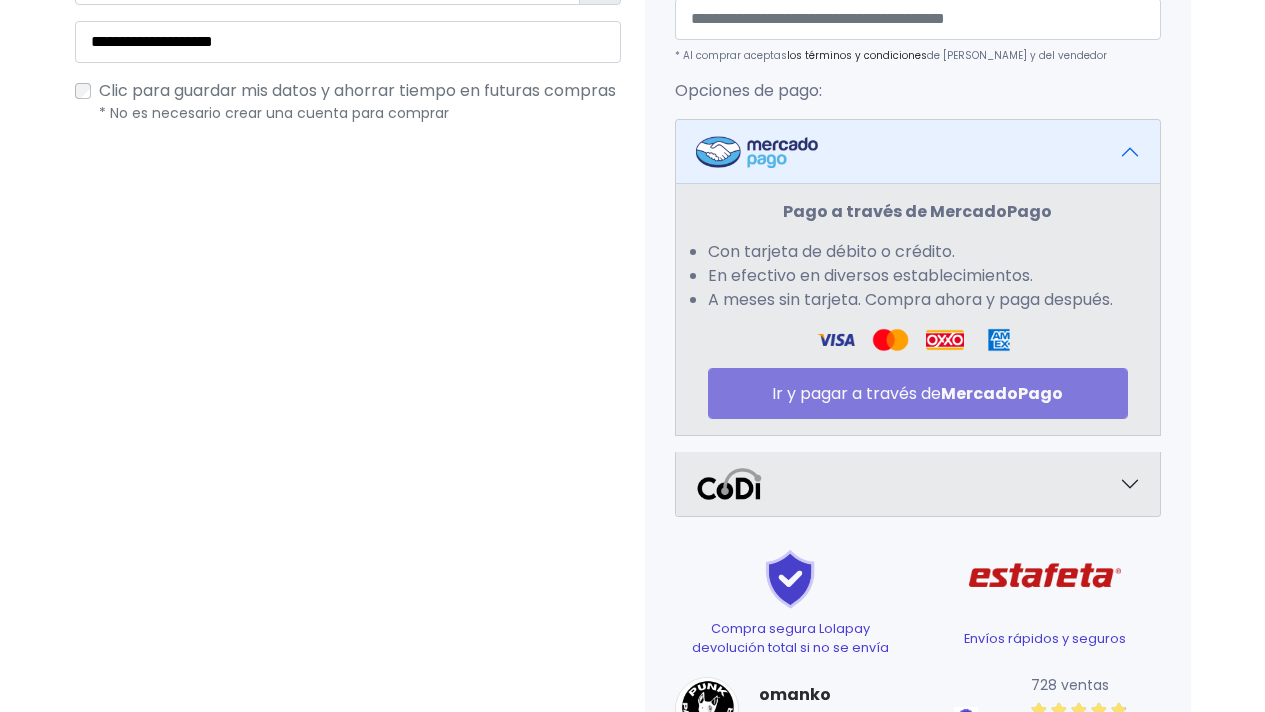 click on "Pago a través de MercadoPago
Con tarjeta de débito o crédito.
En efectivo en diversos establecimientos.
A meses sin tarjeta. Compra ahora y paga después.
Ir y pagar a través de  MercadoPago" at bounding box center [918, 309] 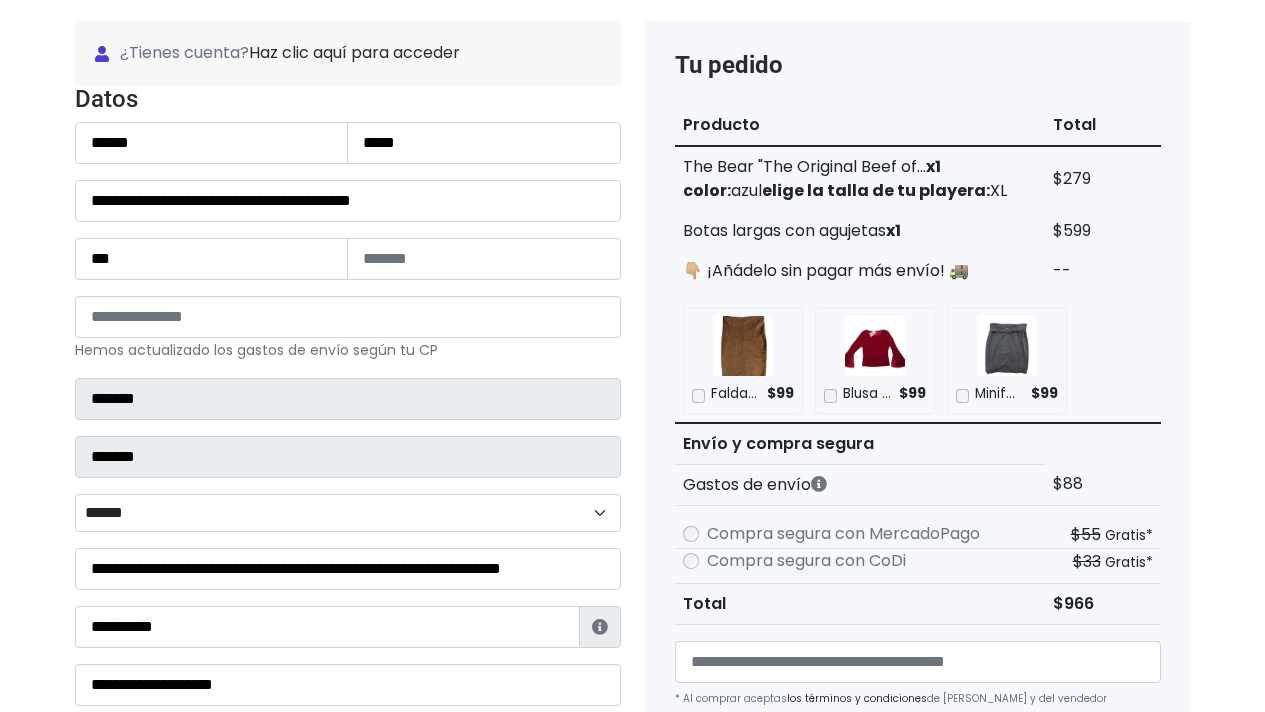 scroll, scrollTop: 204, scrollLeft: 0, axis: vertical 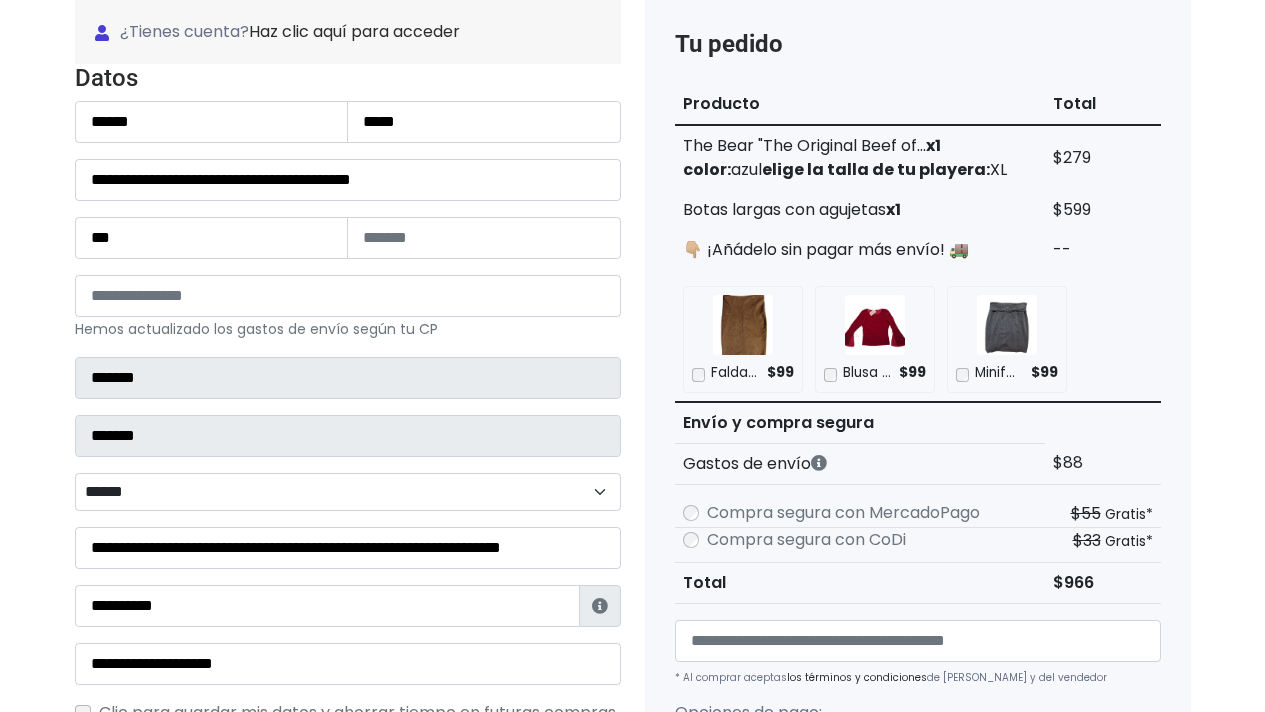 click on "Compra segura con CoDi" at bounding box center [806, 540] 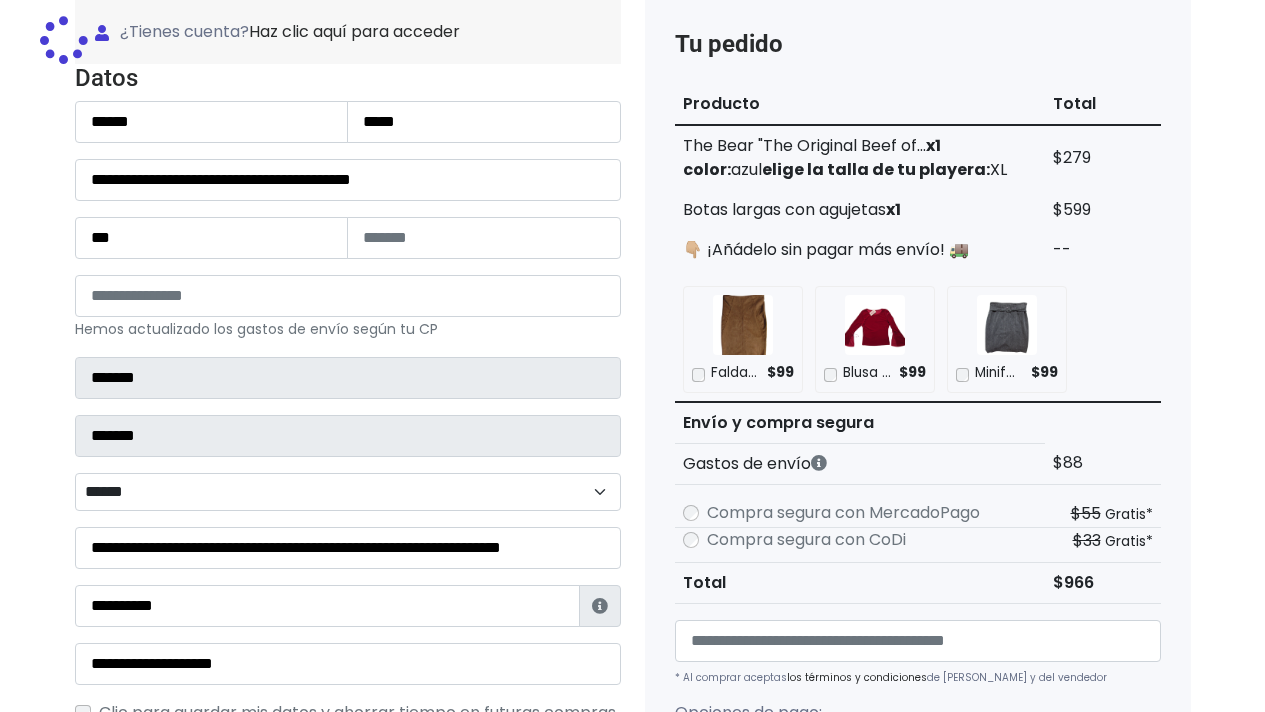 click on "Compra segura con MercadoPago" at bounding box center [843, 513] 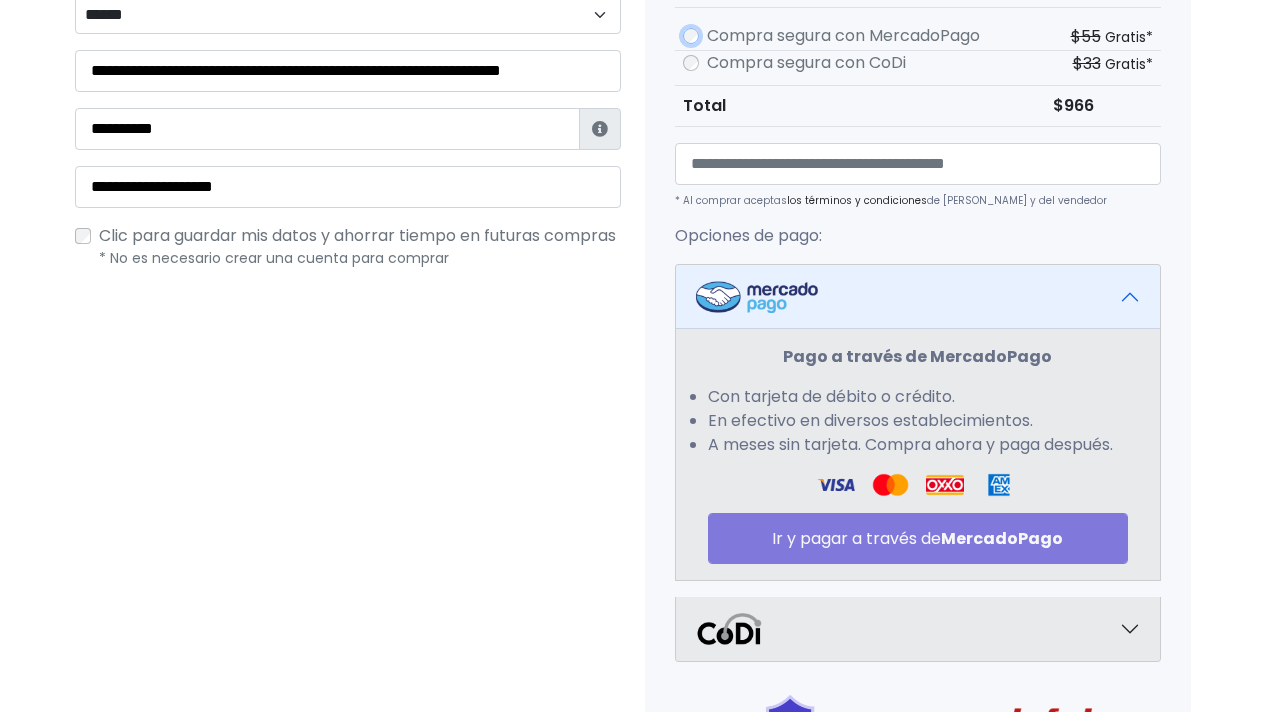 scroll, scrollTop: 719, scrollLeft: 0, axis: vertical 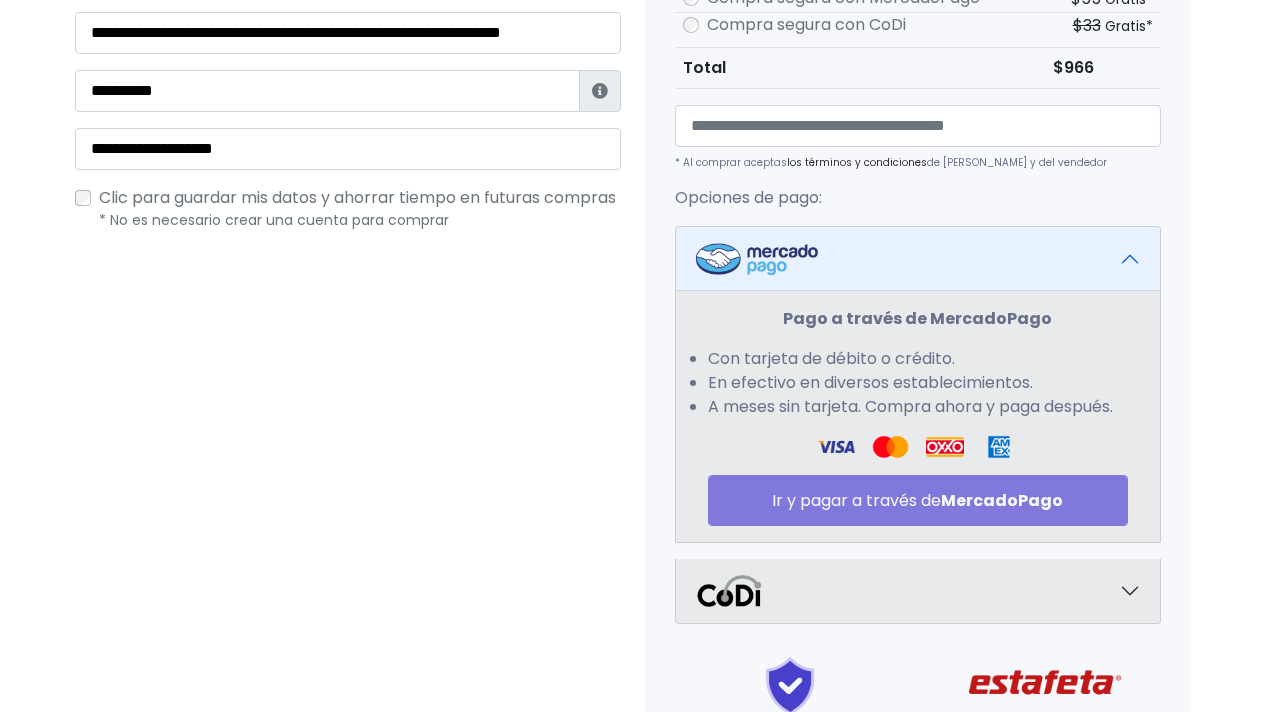 click on "Pago a través de MercadoPago
Con tarjeta de débito o crédito.
En efectivo en diversos establecimientos.
A meses sin tarjeta. Compra ahora y paga después.
Ir y pagar a través de  MercadoPago" at bounding box center [918, 416] 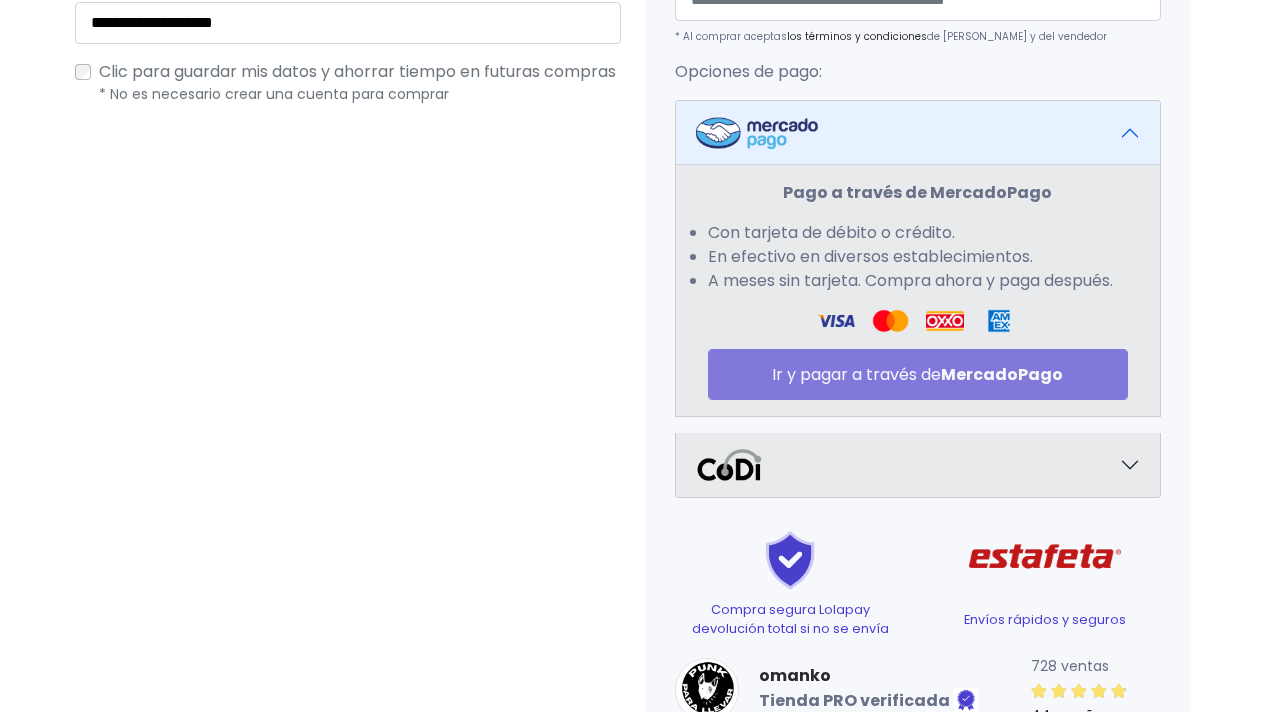 scroll, scrollTop: 899, scrollLeft: 0, axis: vertical 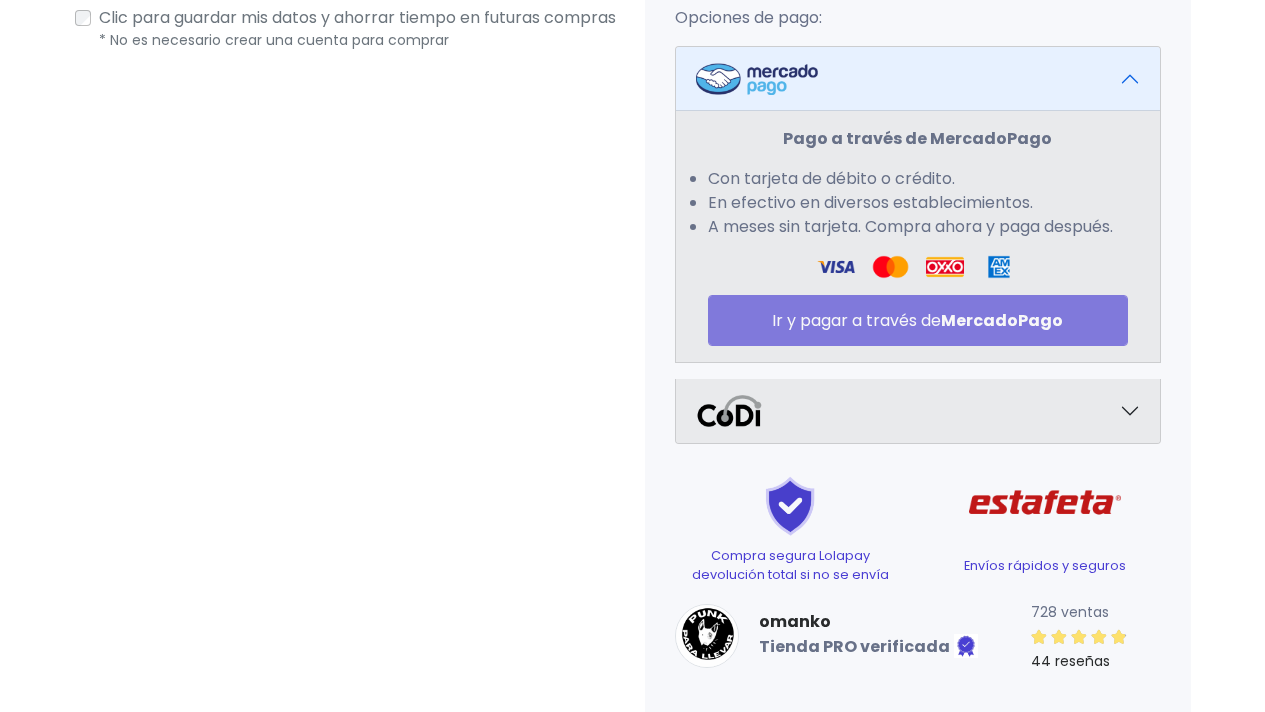 click at bounding box center [918, 411] 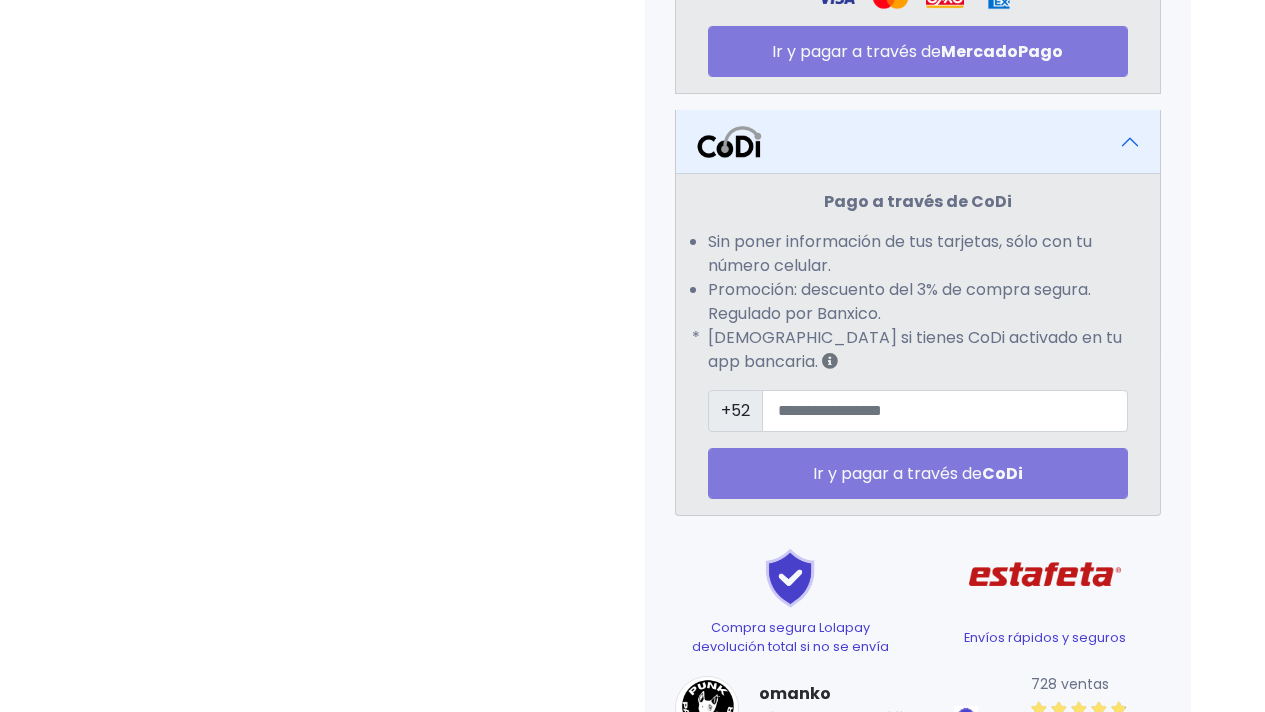 click on "Pago a través de CoDi
Sin poner información de tus tarjetas, sólo con tu número celular.
Promoción: descuento del 3% de compra segura. Regulado por Banxico.
Úsalo si tienes CoDi activado en tu app bancaria." at bounding box center (918, 344) 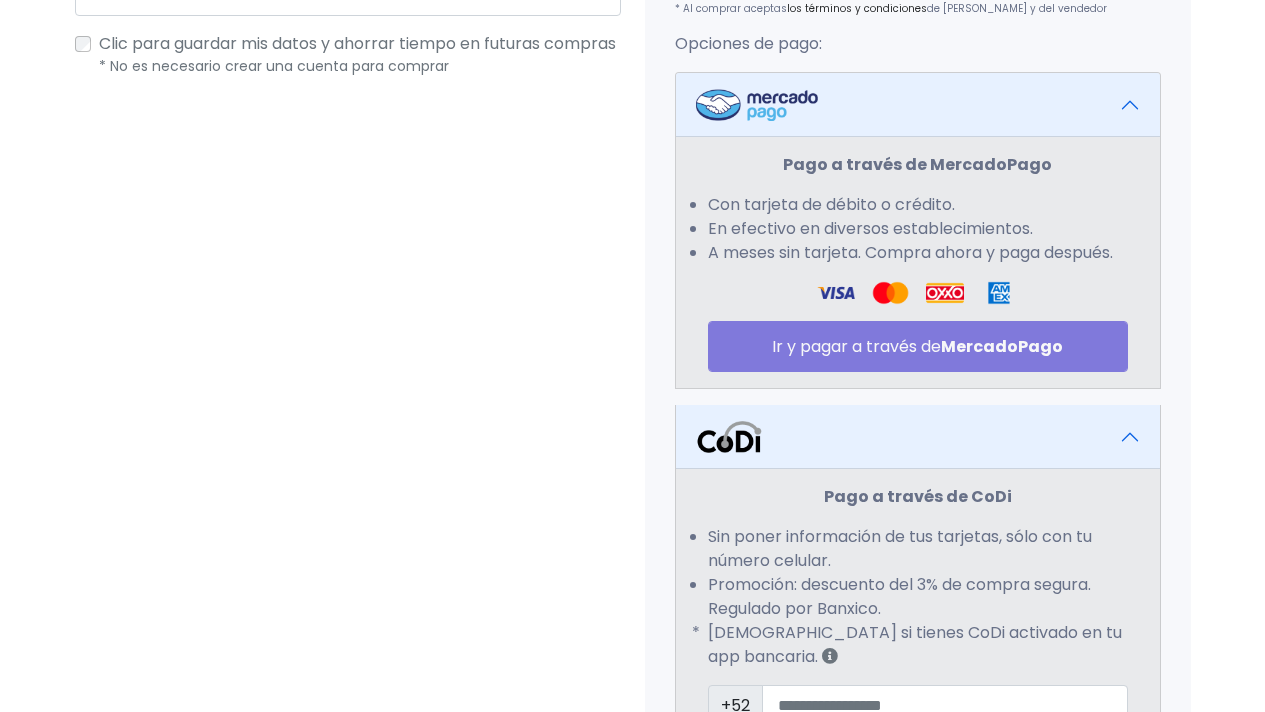 scroll, scrollTop: 590, scrollLeft: 0, axis: vertical 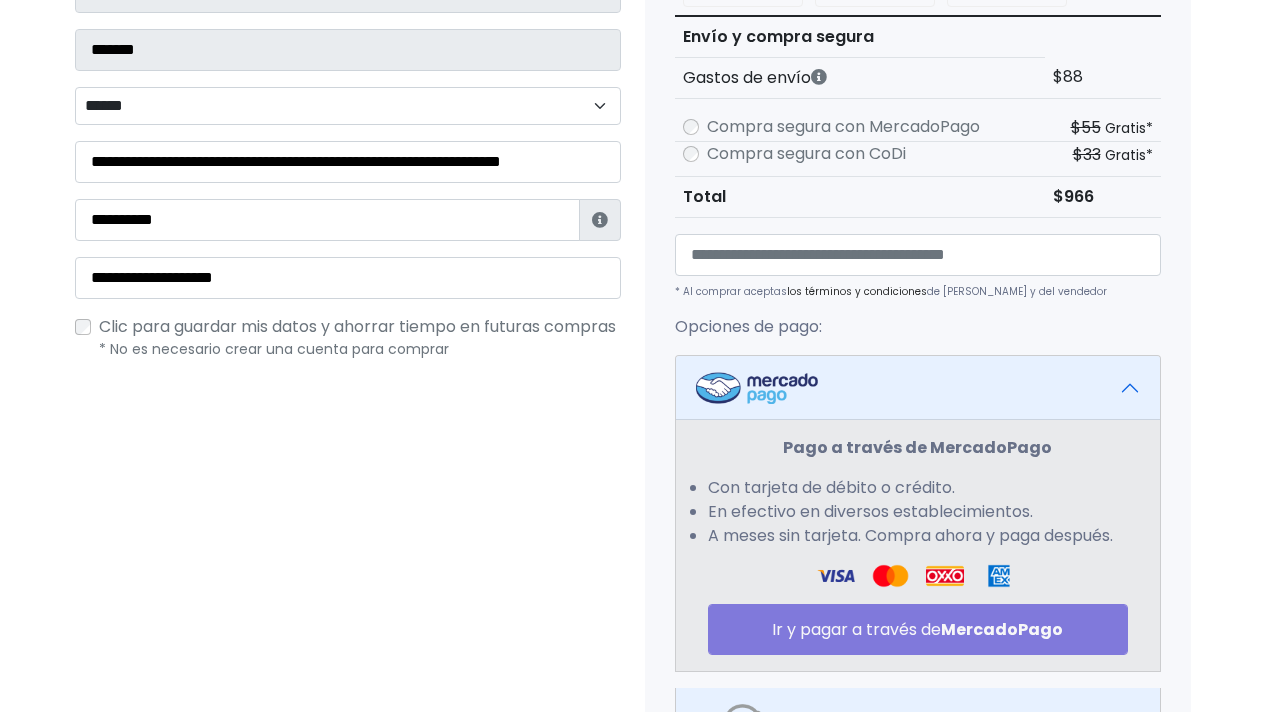 click on "Pago a través de MercadoPago
Con tarjeta de débito o crédito.
En efectivo en diversos establecimientos.
A meses sin tarjeta. Compra ahora y paga después.
Ir y pagar a través de  MercadoPago" at bounding box center (918, 545) 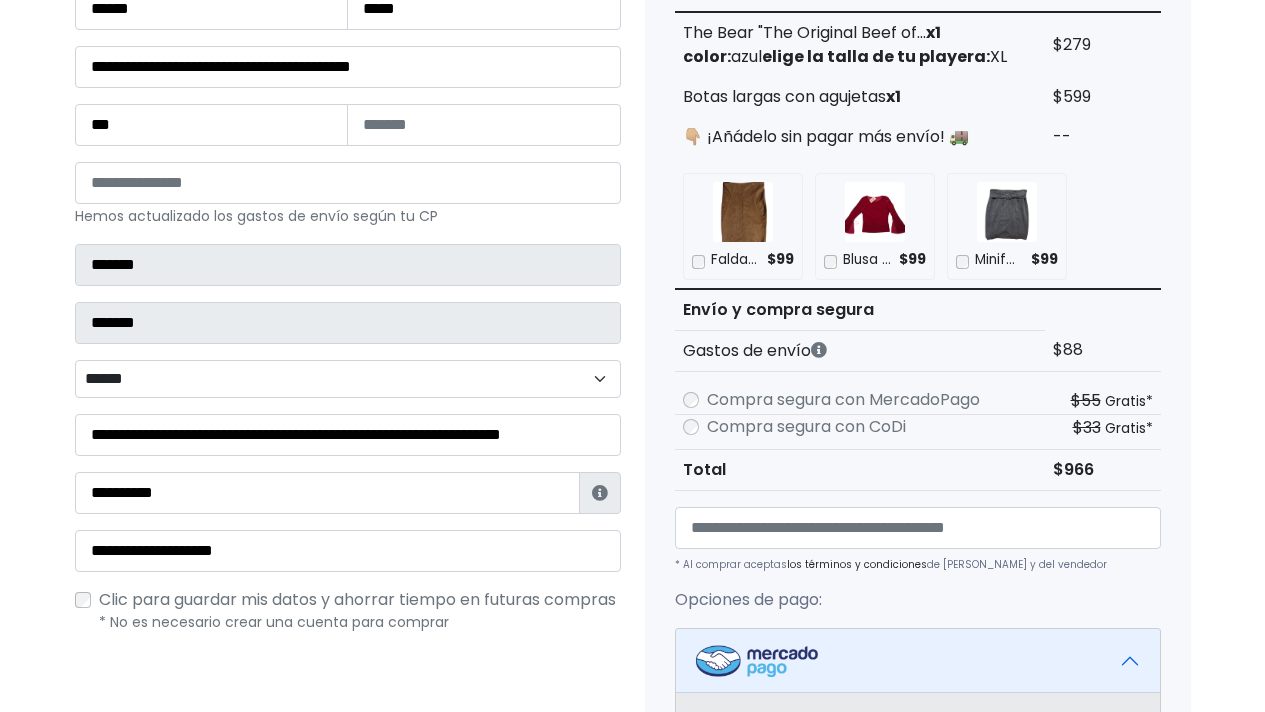 scroll, scrollTop: 117, scrollLeft: 0, axis: vertical 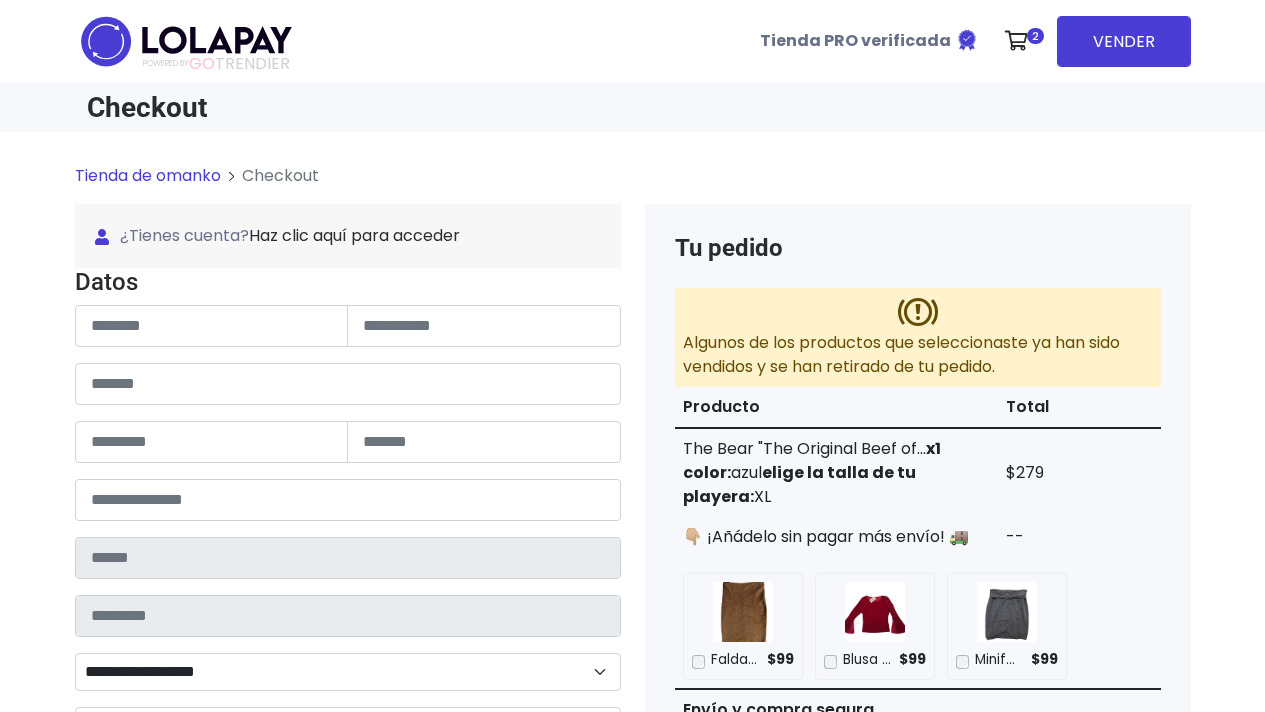 click at bounding box center (186, 41) 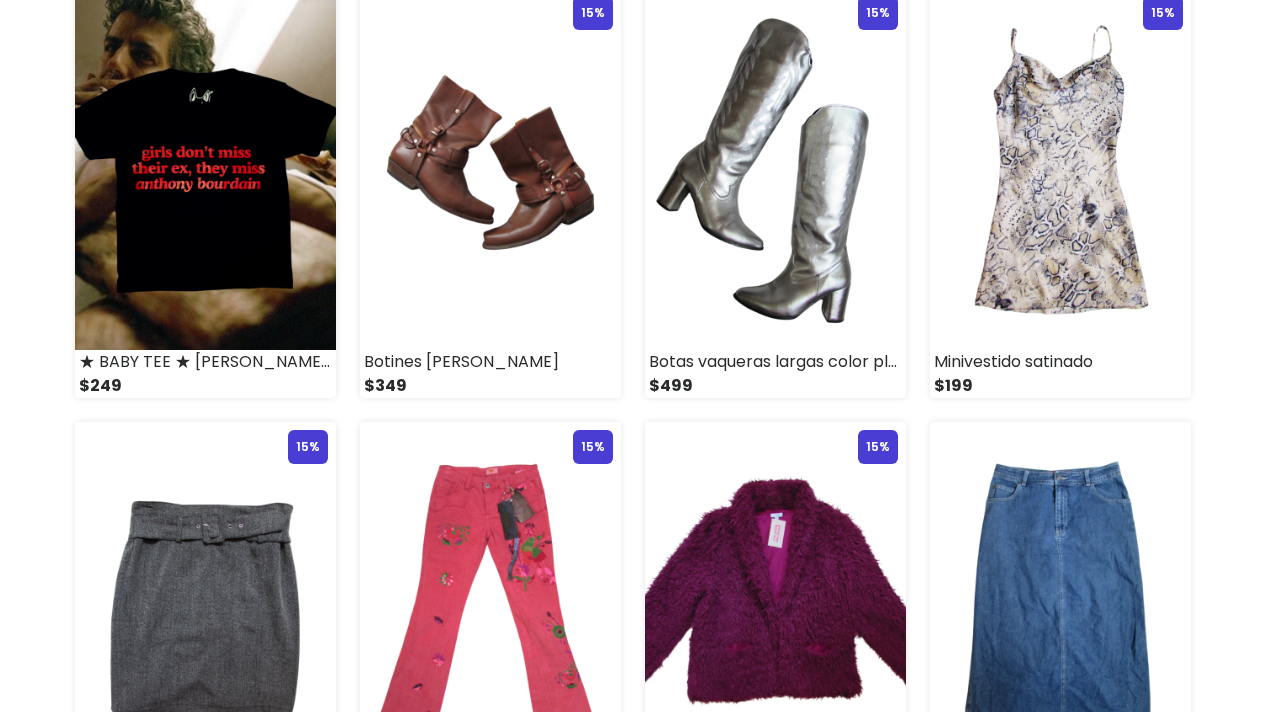 scroll, scrollTop: 0, scrollLeft: 0, axis: both 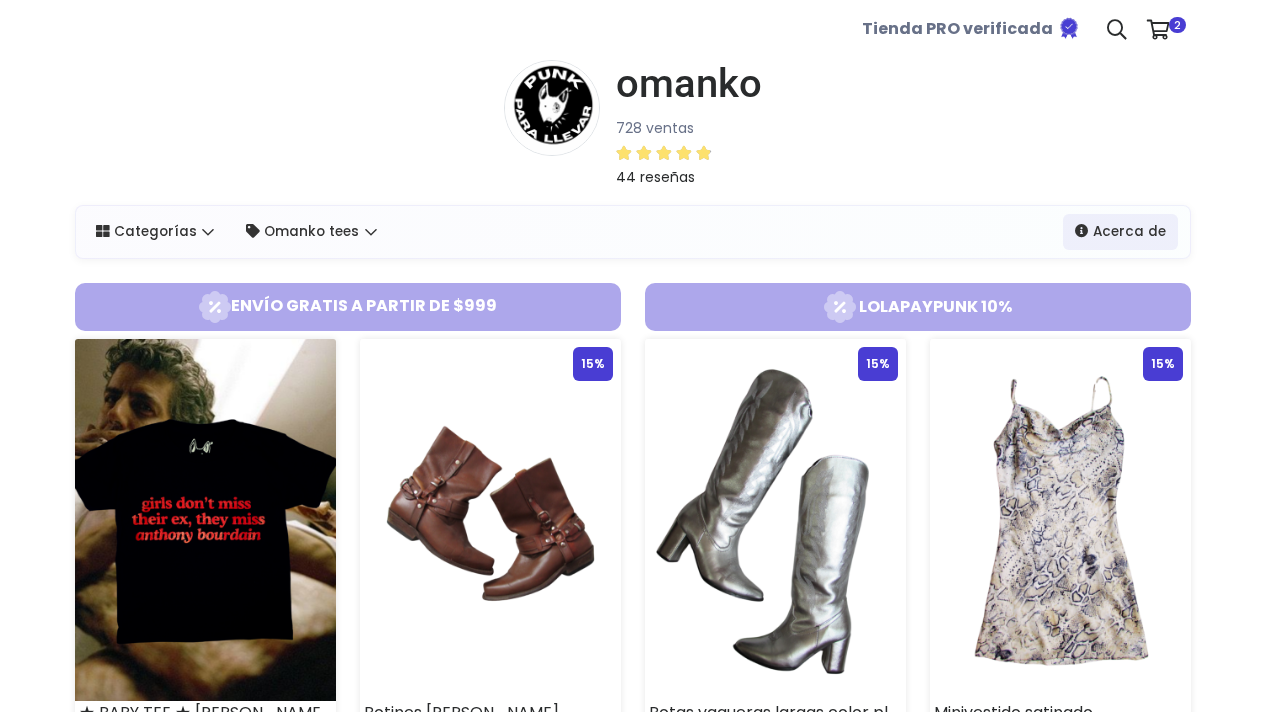 click on "LOLAPAYPUNK" at bounding box center (918, 306) 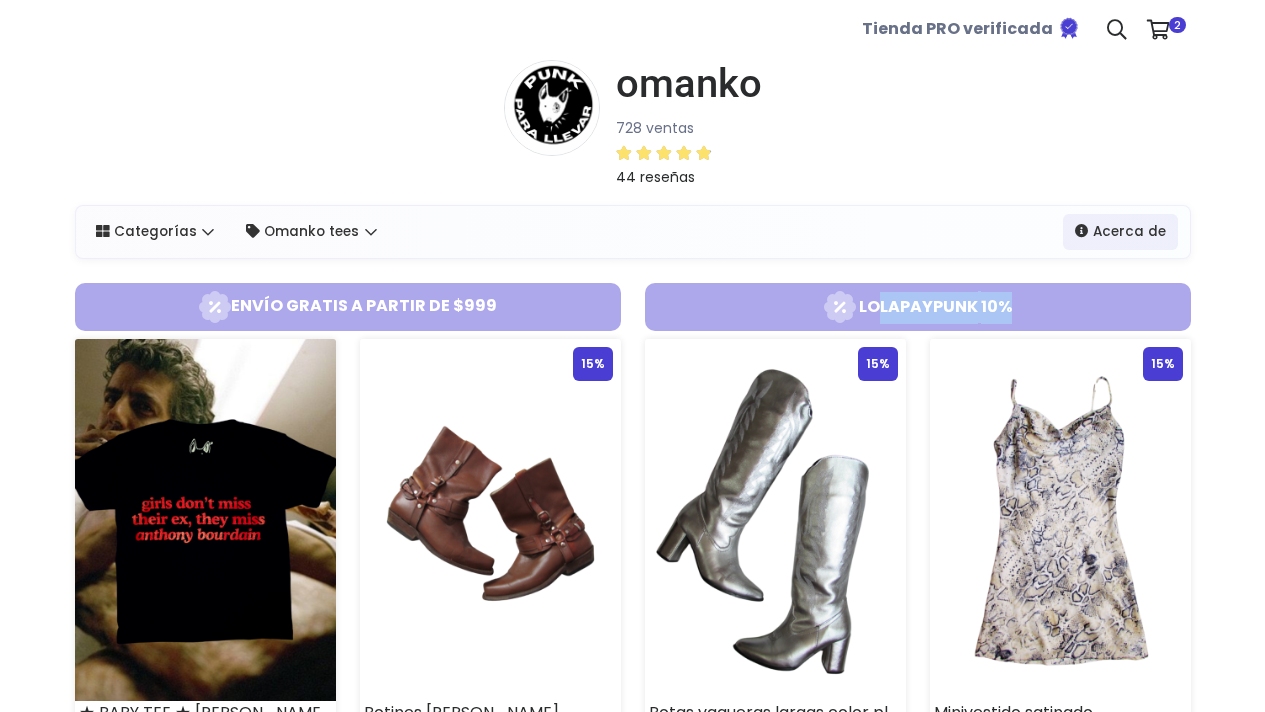 drag, startPoint x: 1014, startPoint y: 307, endPoint x: 845, endPoint y: 307, distance: 169 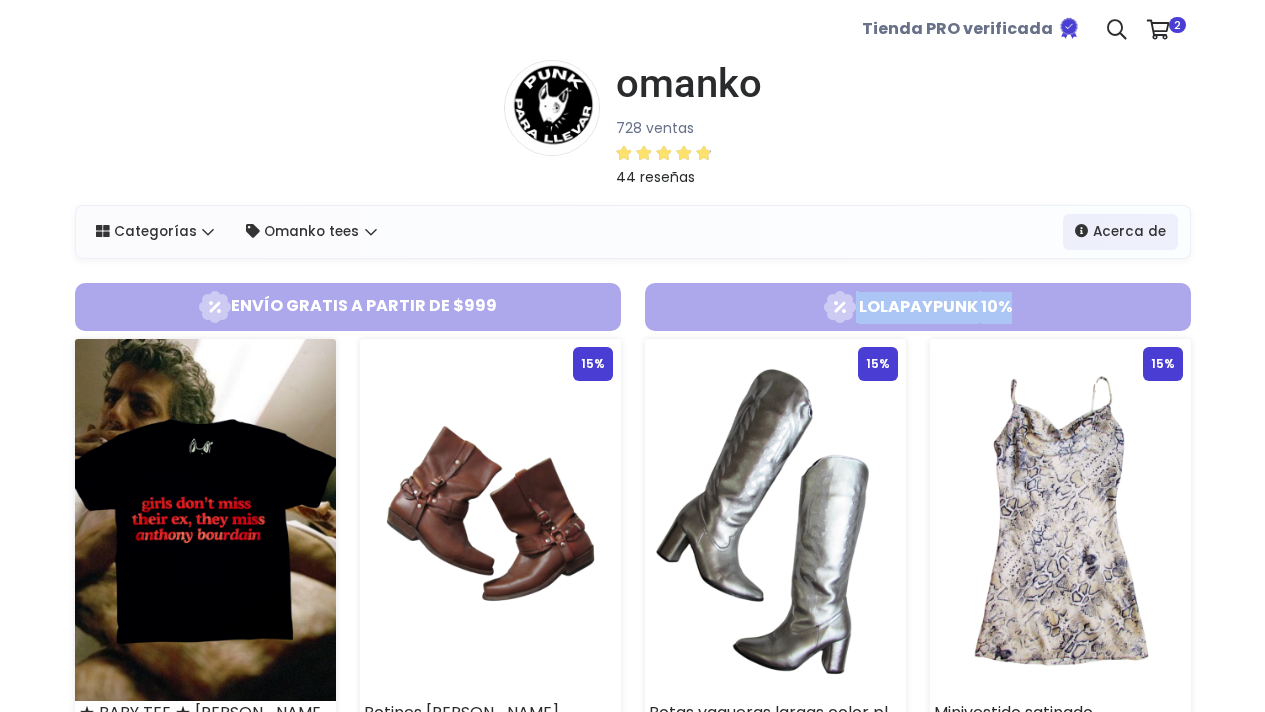 click at bounding box center (840, 307) 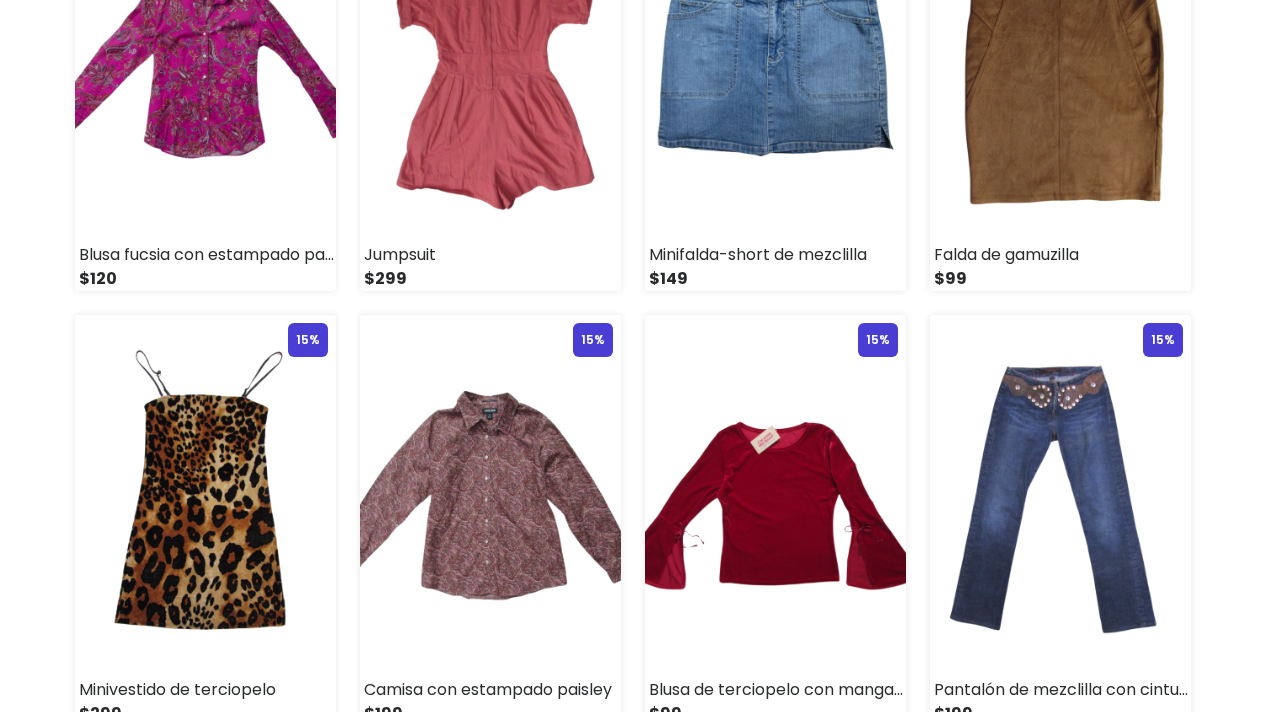 scroll, scrollTop: 1149, scrollLeft: 0, axis: vertical 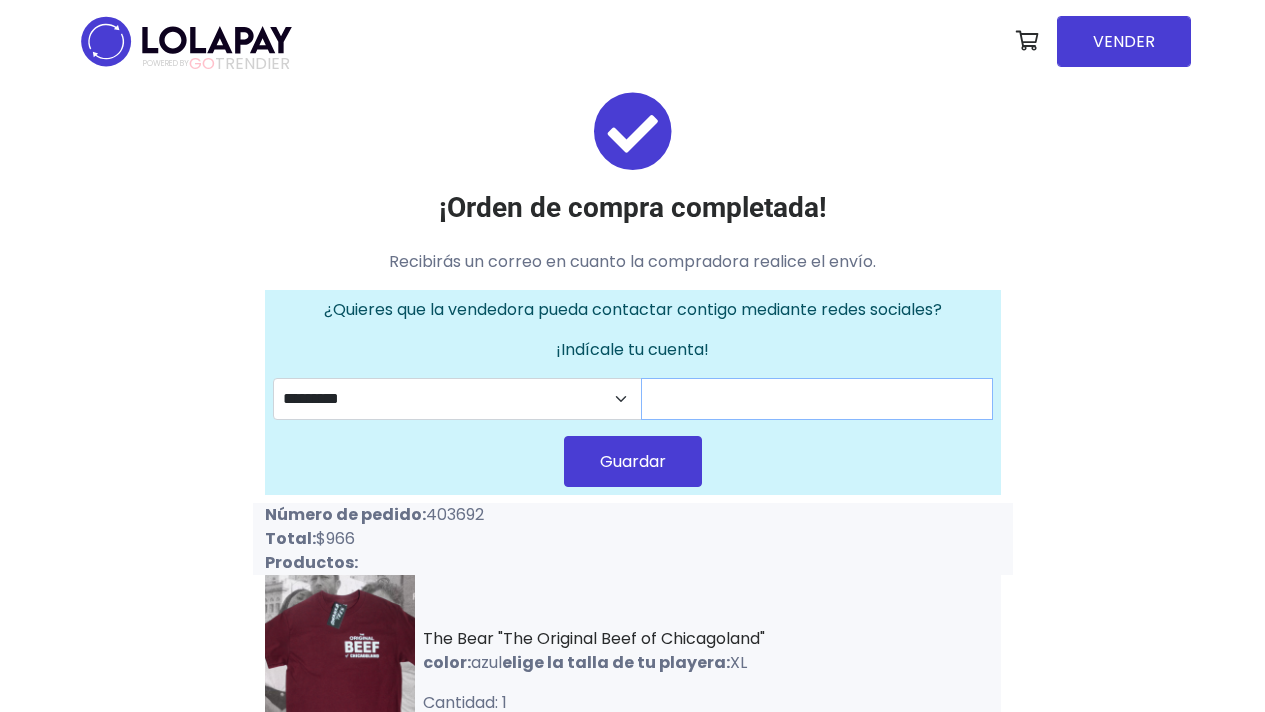 click at bounding box center (817, 399) 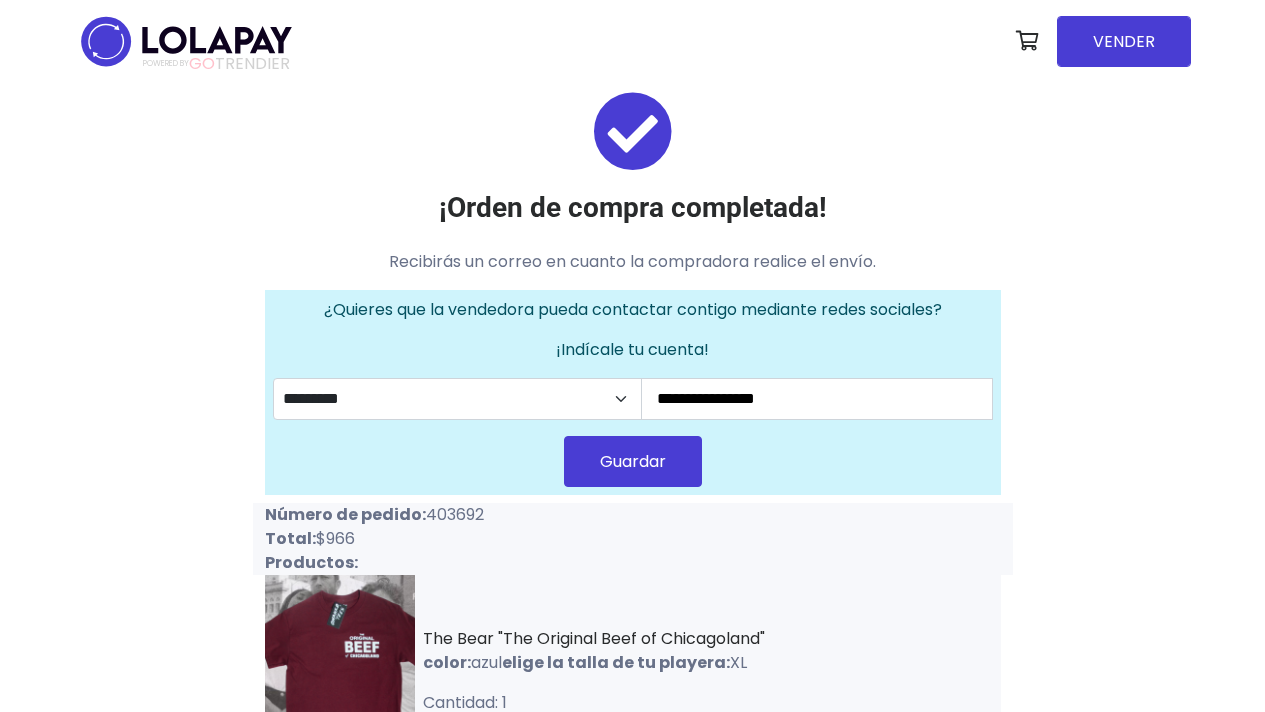 click on "Guardar" at bounding box center (633, 461) 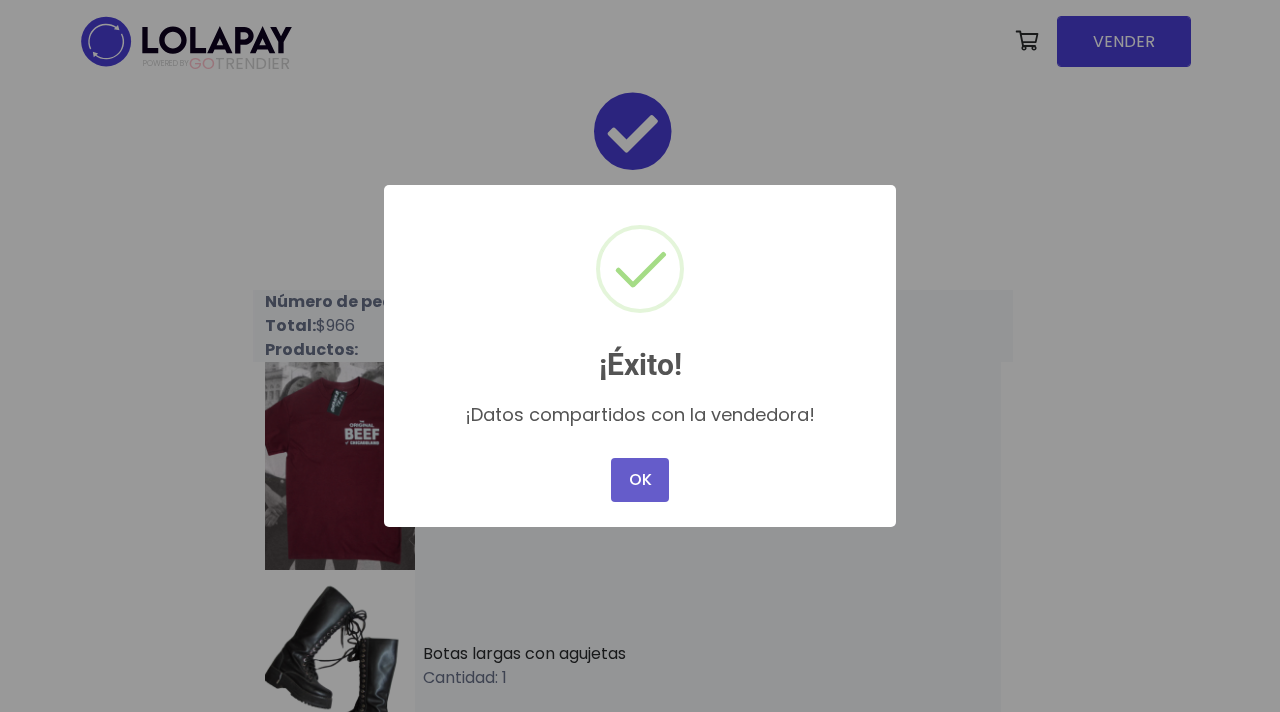 click on "OK" at bounding box center [640, 480] 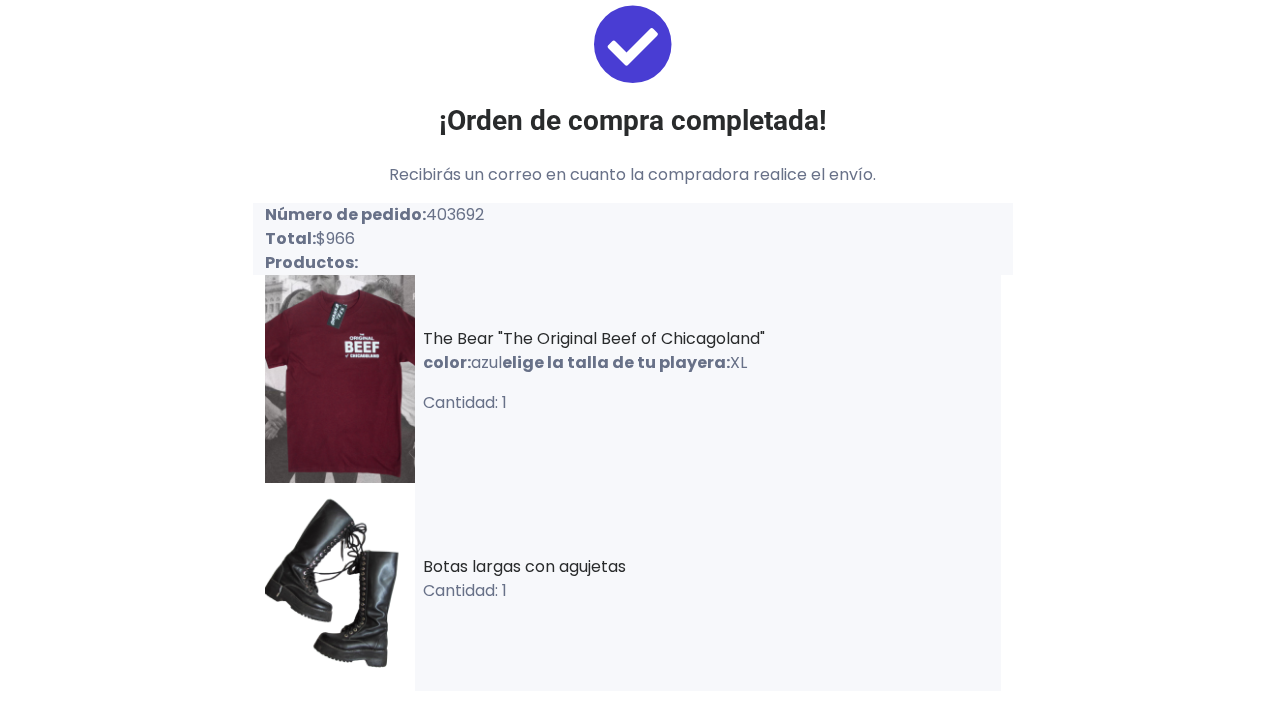scroll, scrollTop: 0, scrollLeft: 0, axis: both 